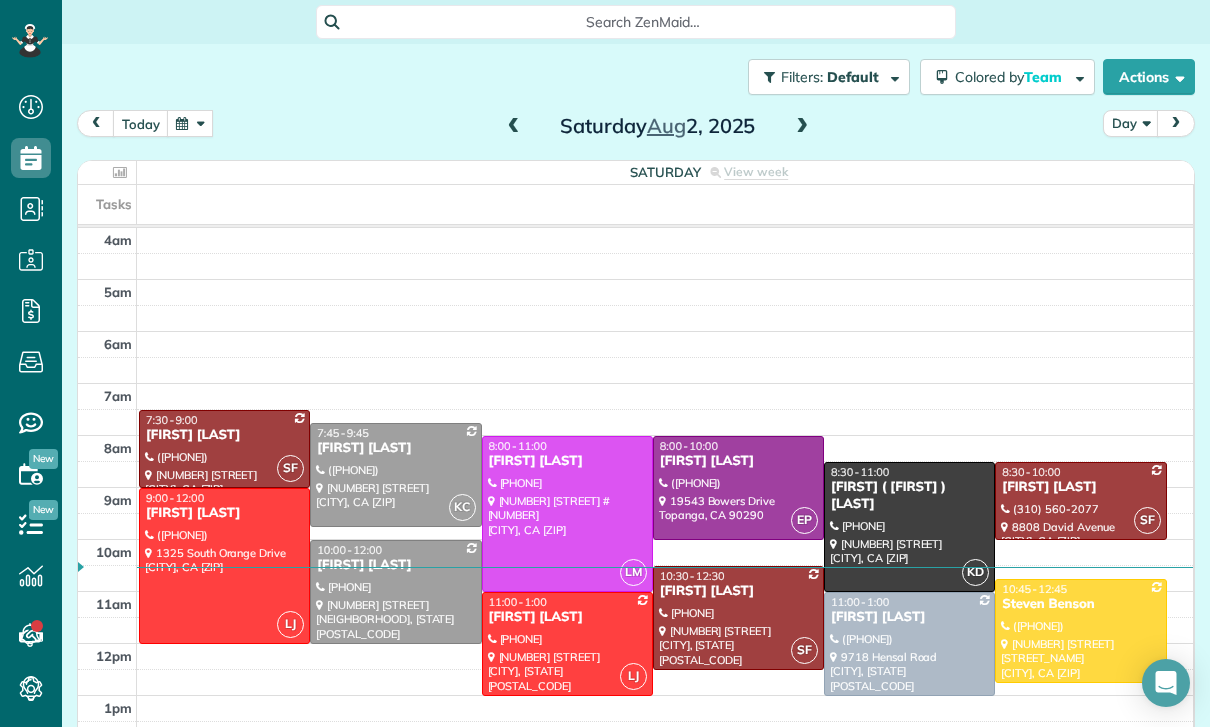 scroll, scrollTop: 0, scrollLeft: 0, axis: both 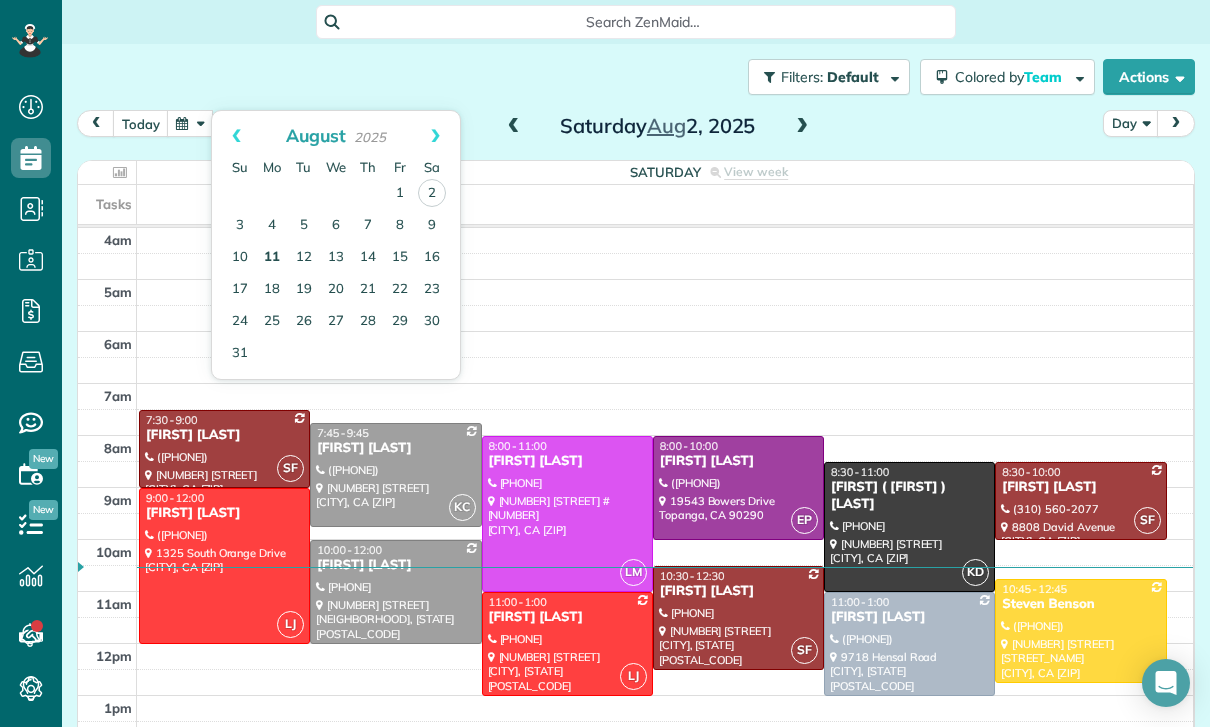 click on "11" at bounding box center [272, 258] 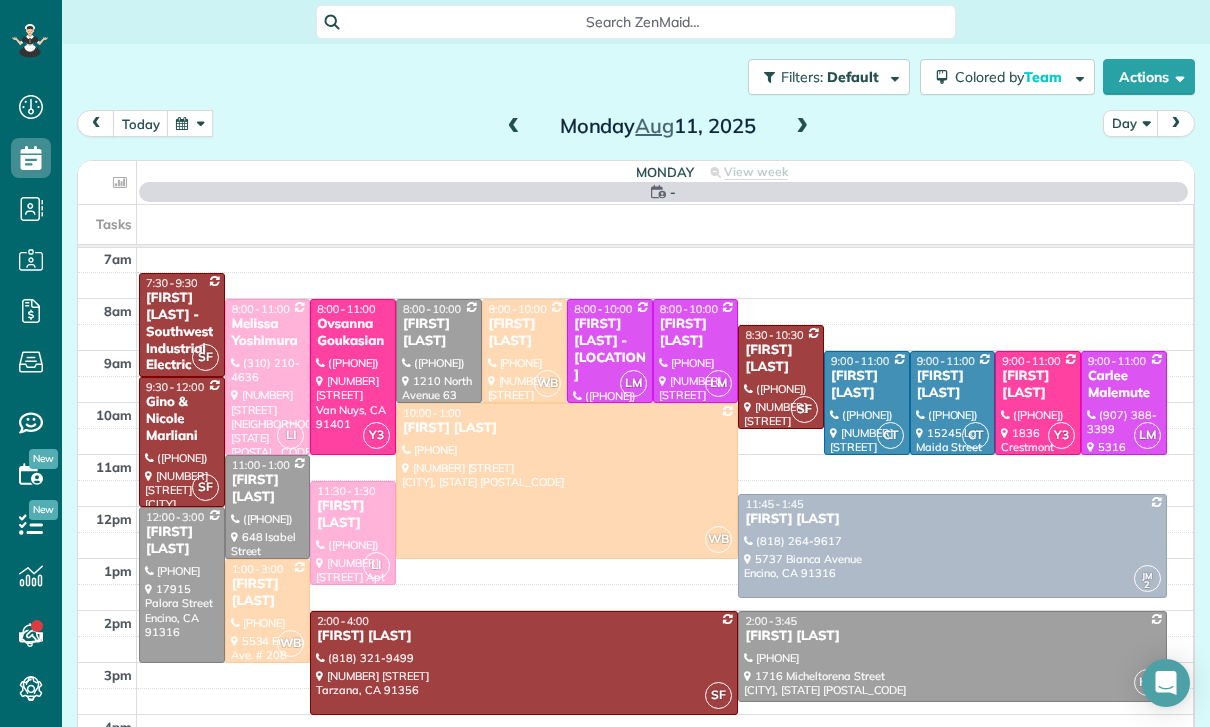 scroll, scrollTop: 157, scrollLeft: 0, axis: vertical 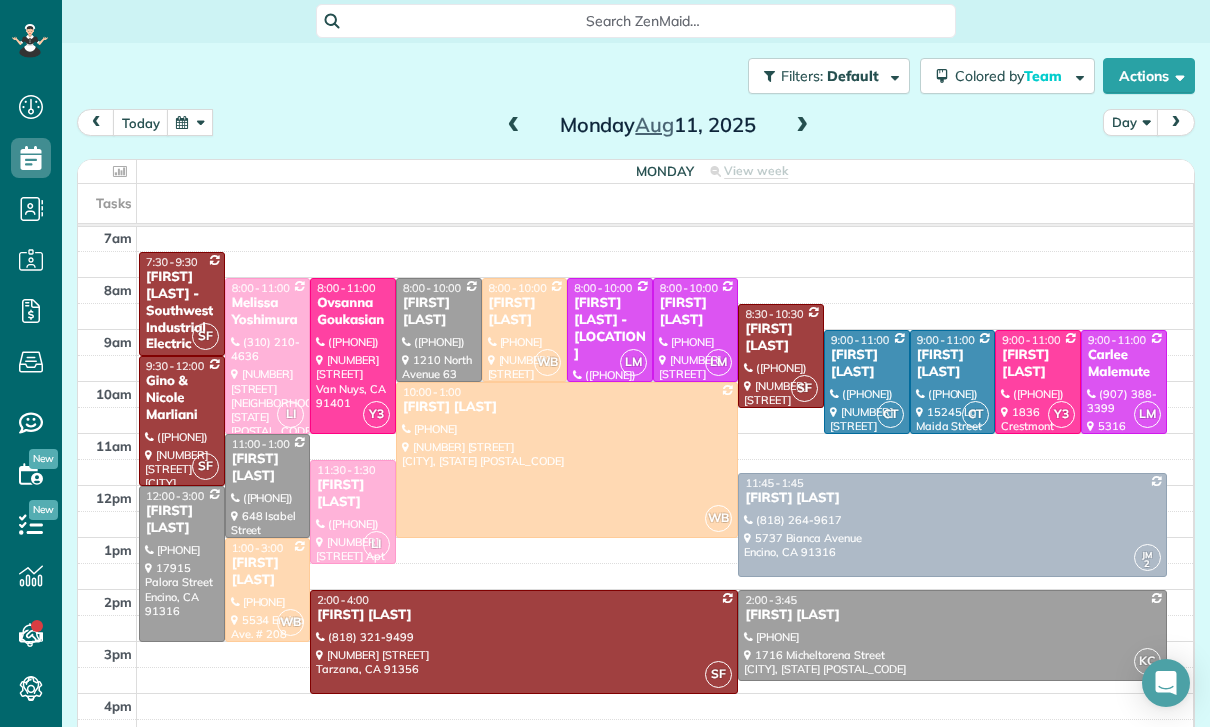 click at bounding box center (802, 126) 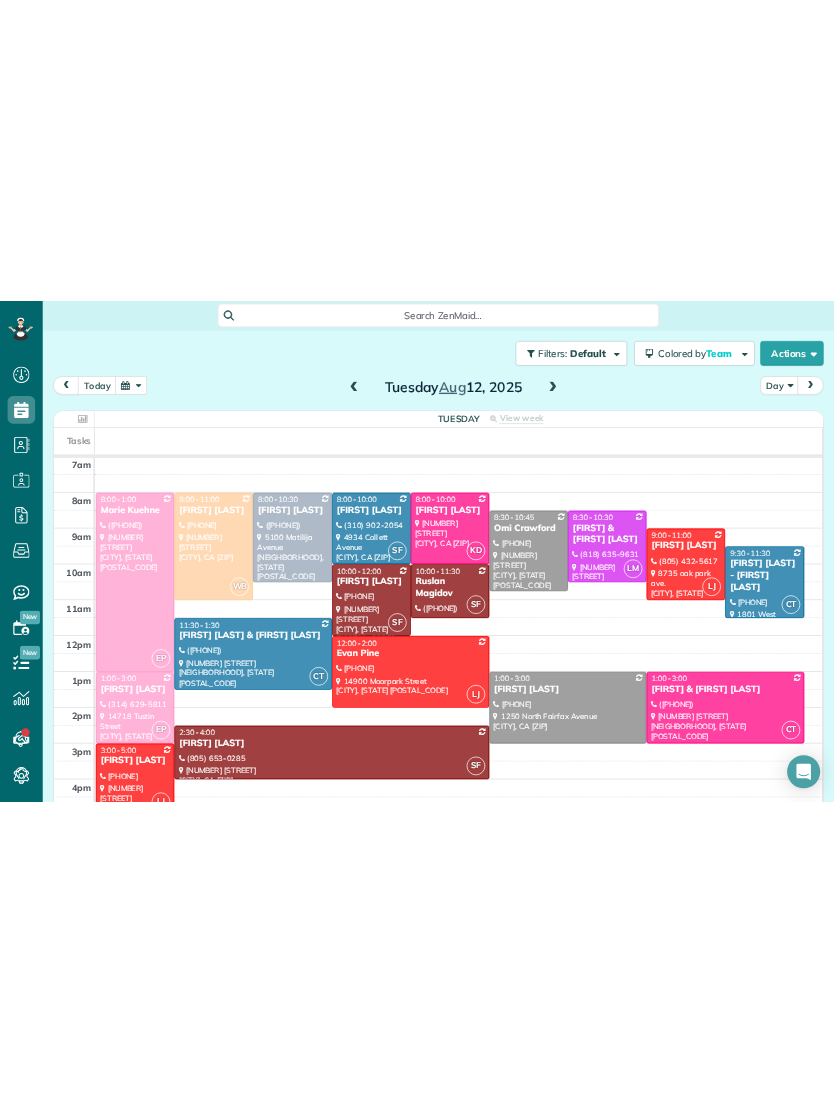 scroll, scrollTop: 150, scrollLeft: 0, axis: vertical 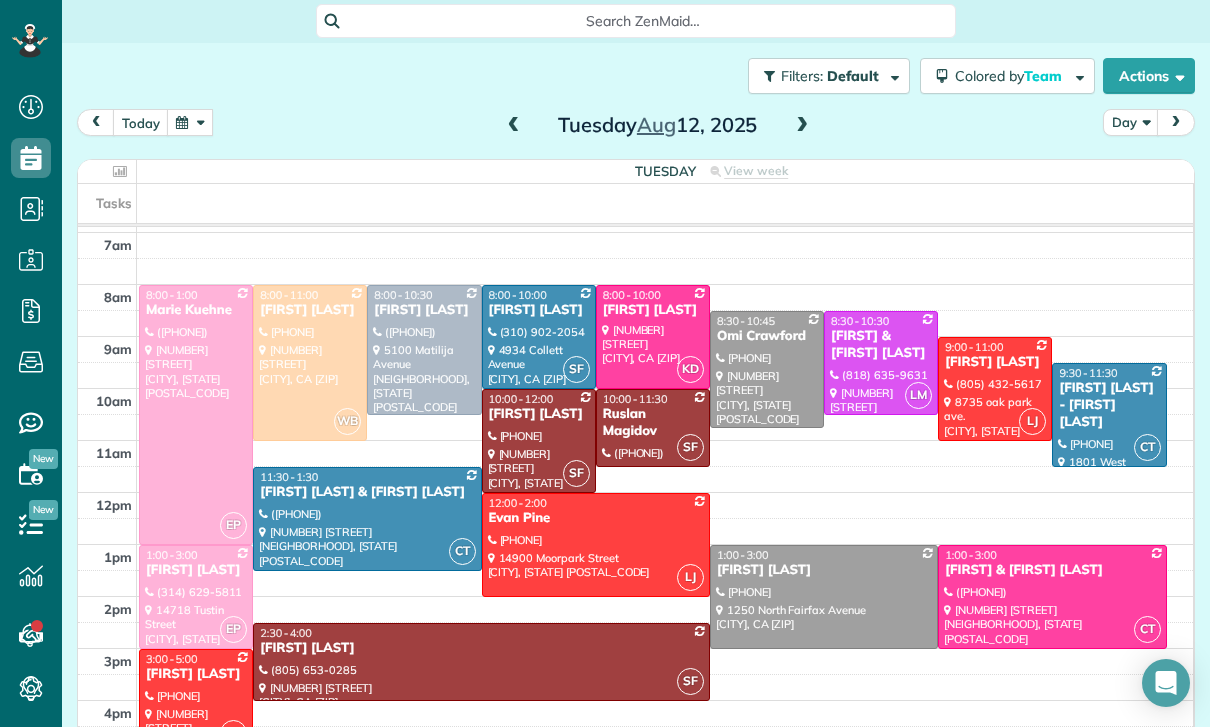 click at bounding box center (190, 122) 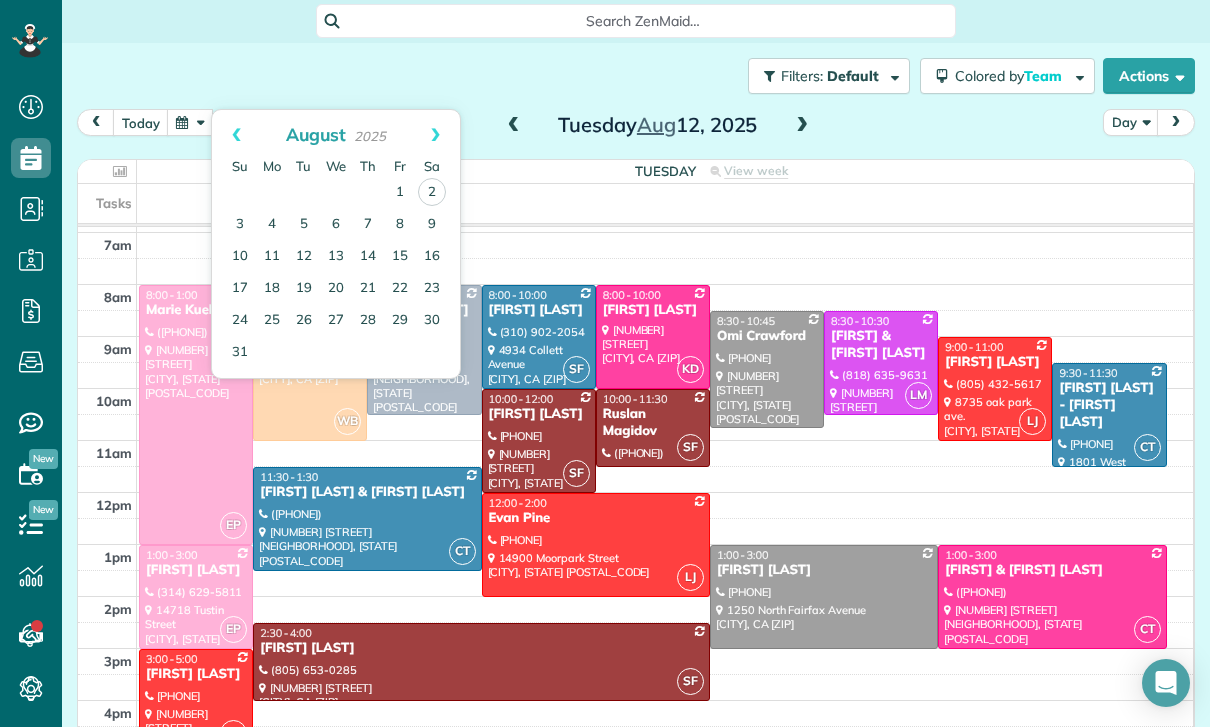 click on "today   Day Tuesday  Aug  12, 2025" at bounding box center [636, 127] 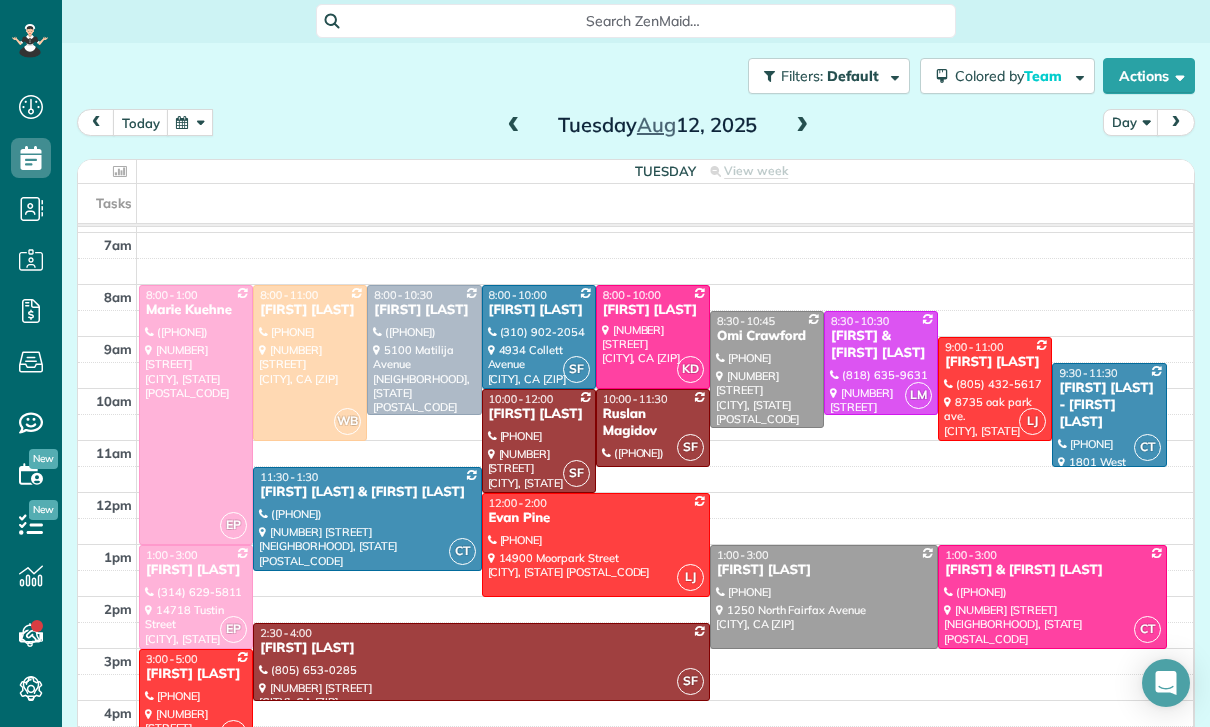 click at bounding box center [310, 363] 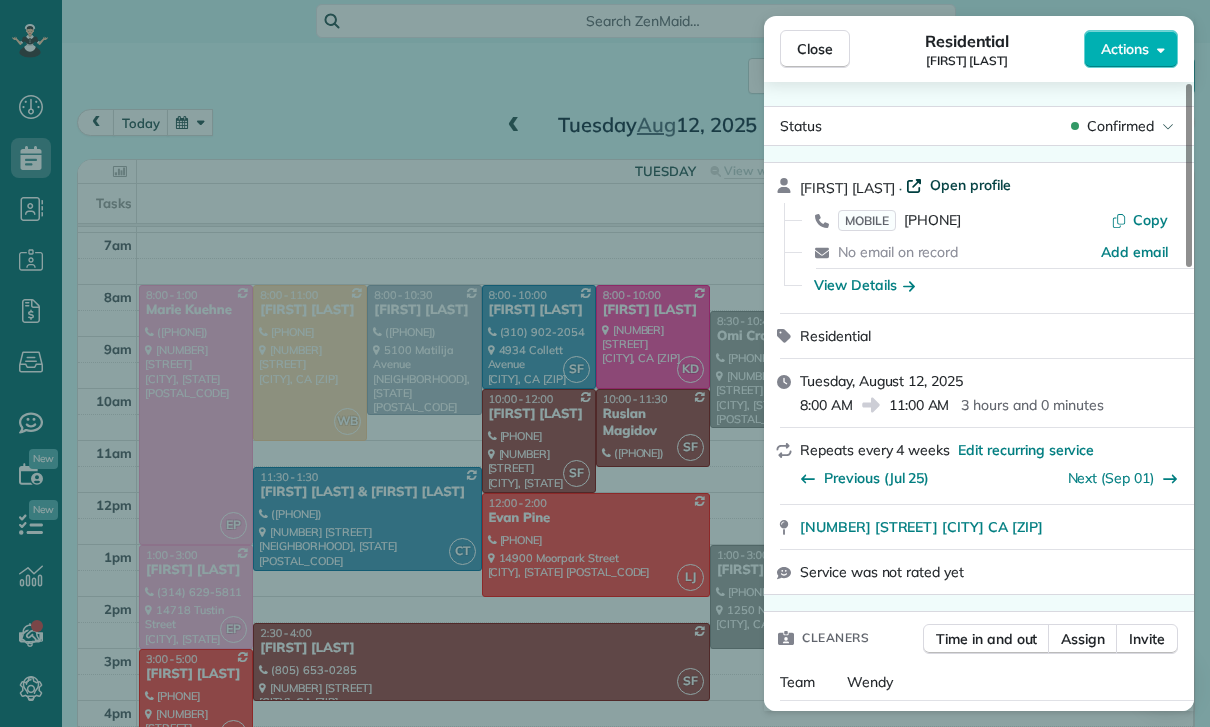 click on "Open profile" at bounding box center (970, 185) 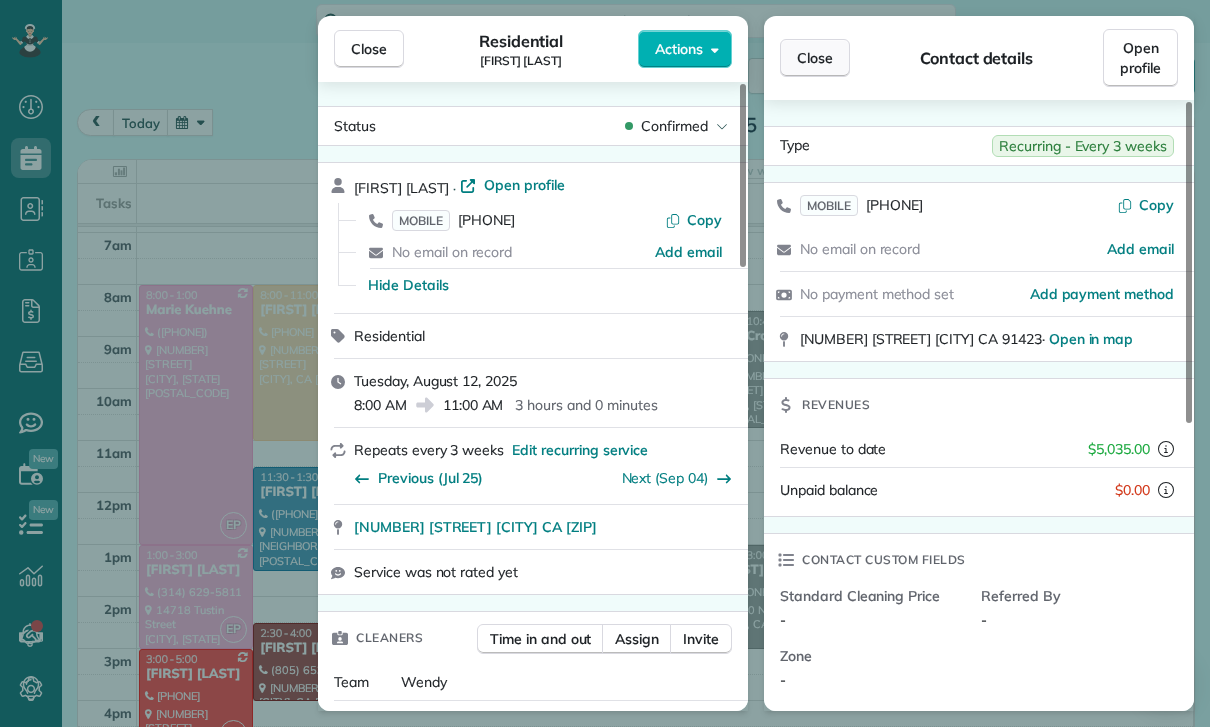click on "Close" at bounding box center (815, 58) 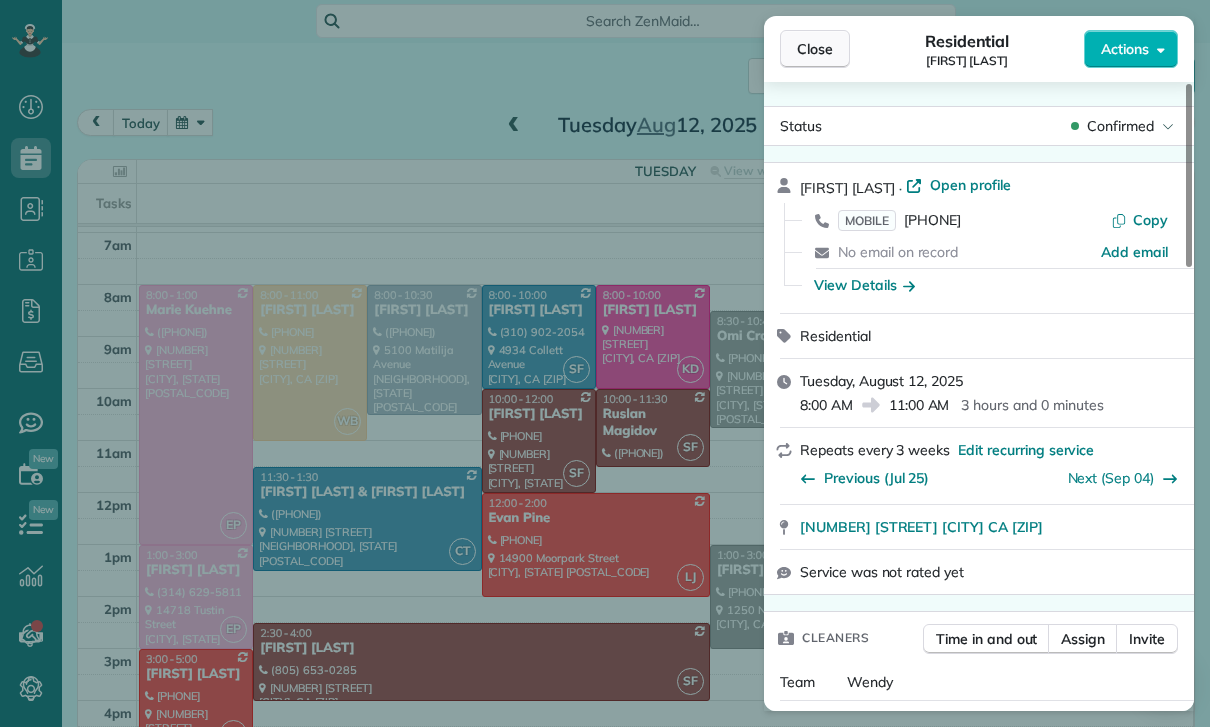 click on "Close" at bounding box center (815, 49) 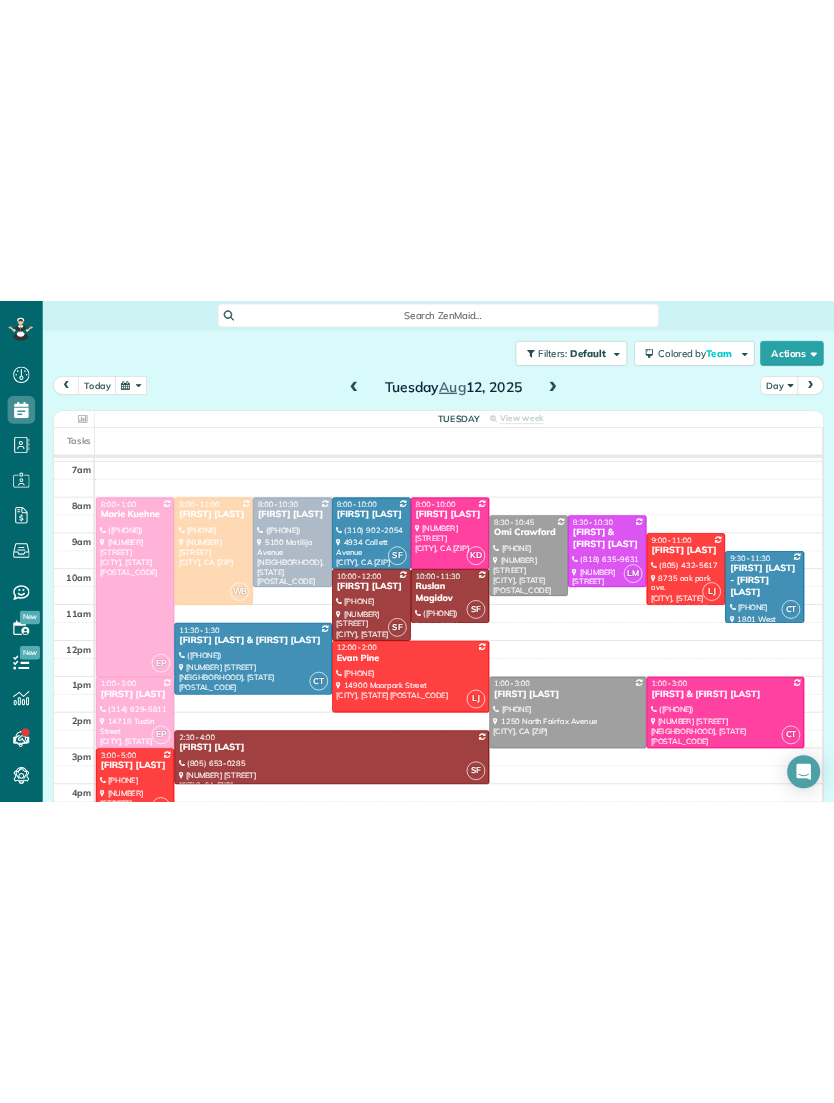 scroll, scrollTop: 0, scrollLeft: 0, axis: both 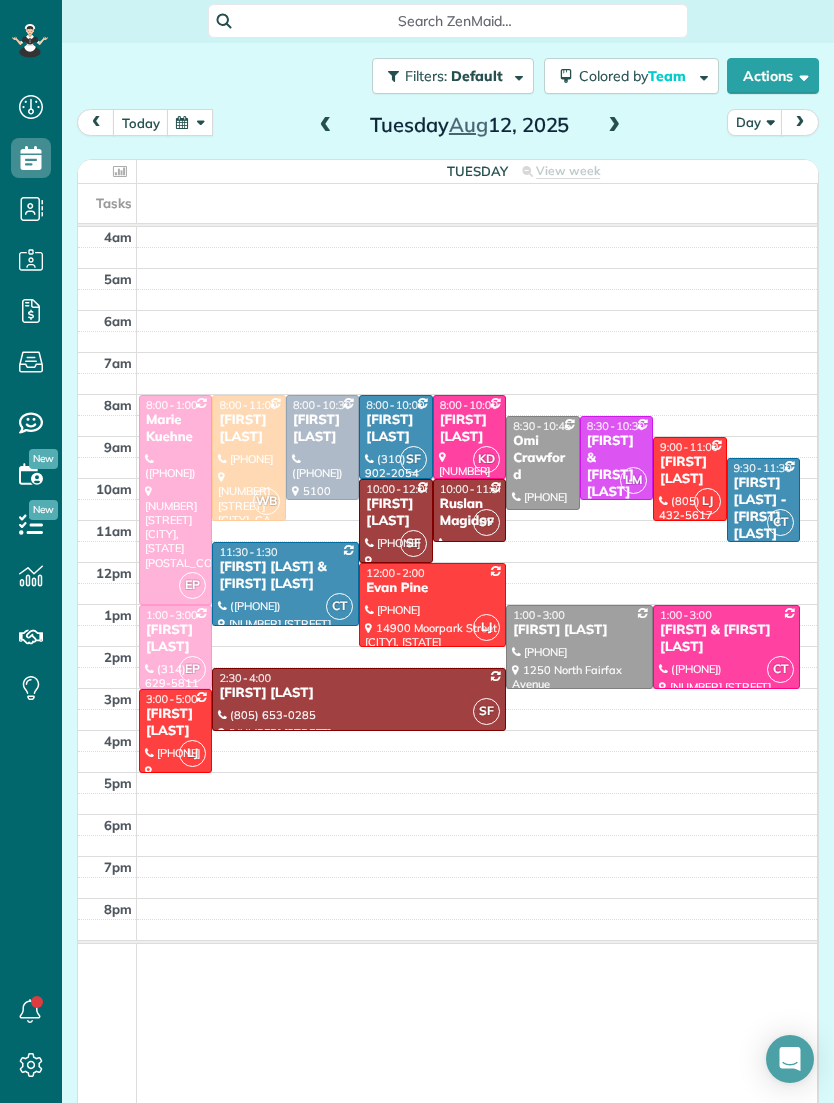 click at bounding box center [190, 122] 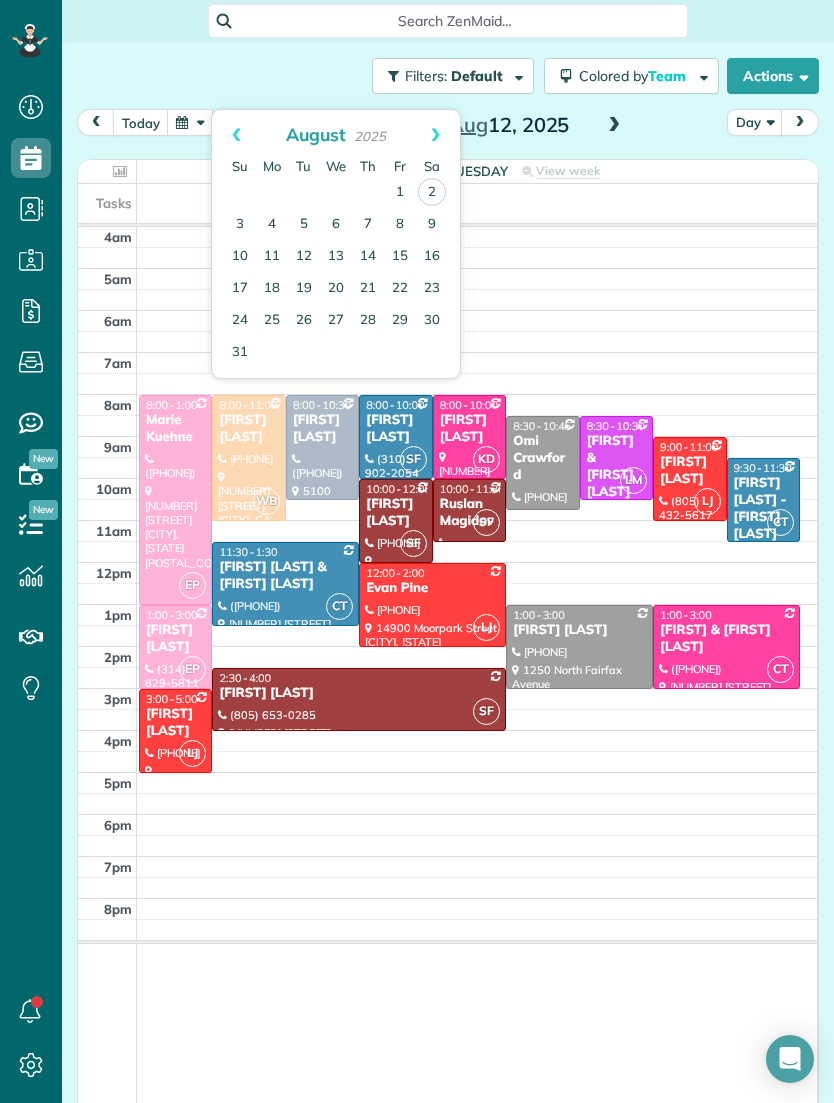 click on "Next" at bounding box center [435, 135] 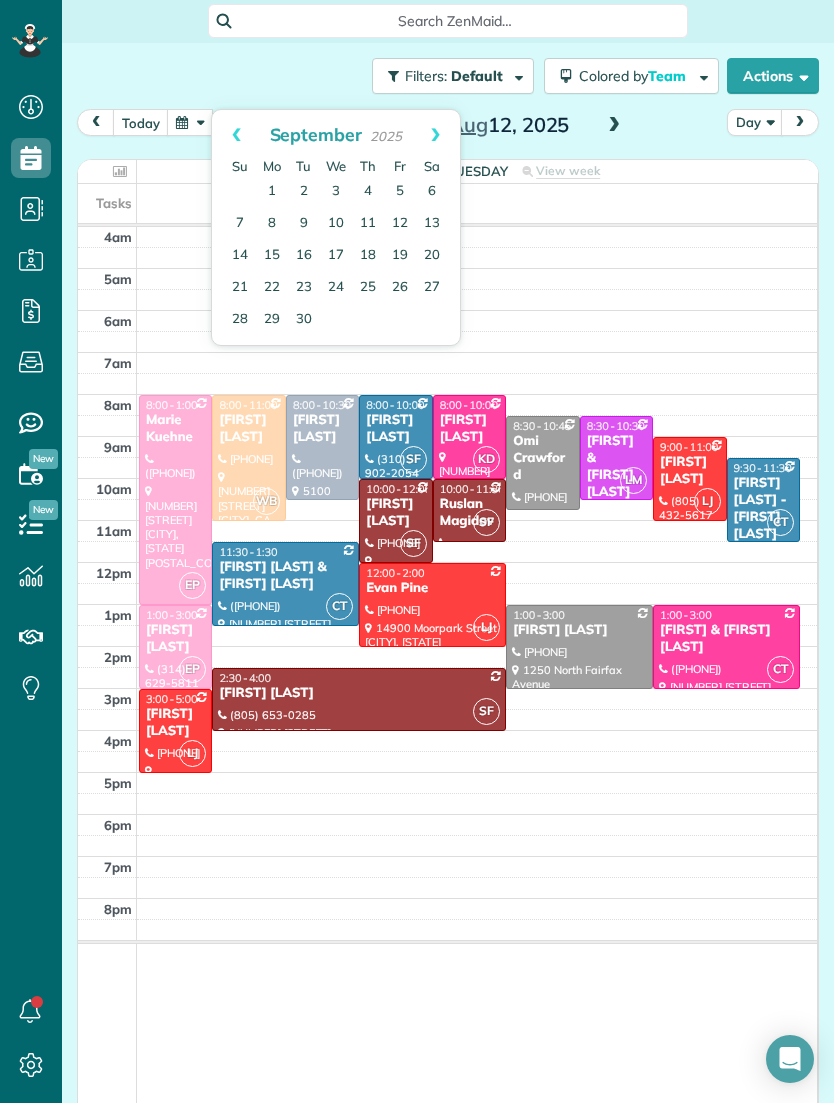click on "2" at bounding box center (304, 192) 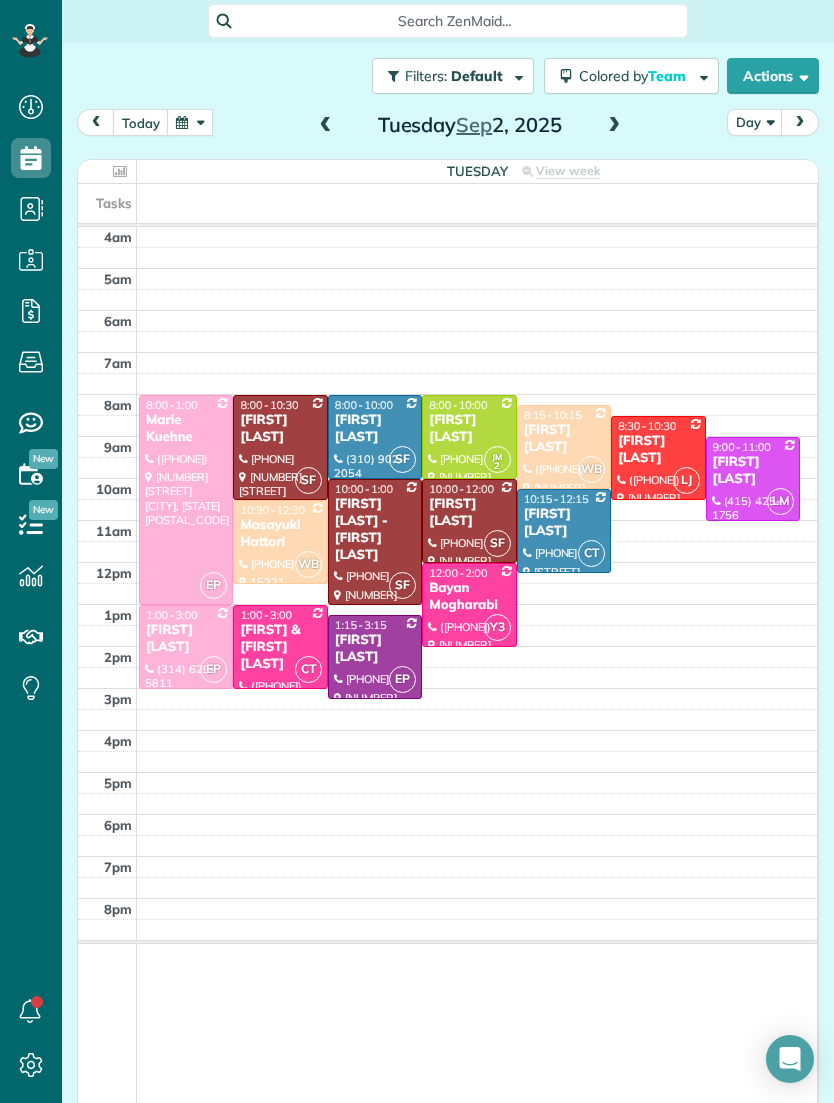 click at bounding box center (190, 122) 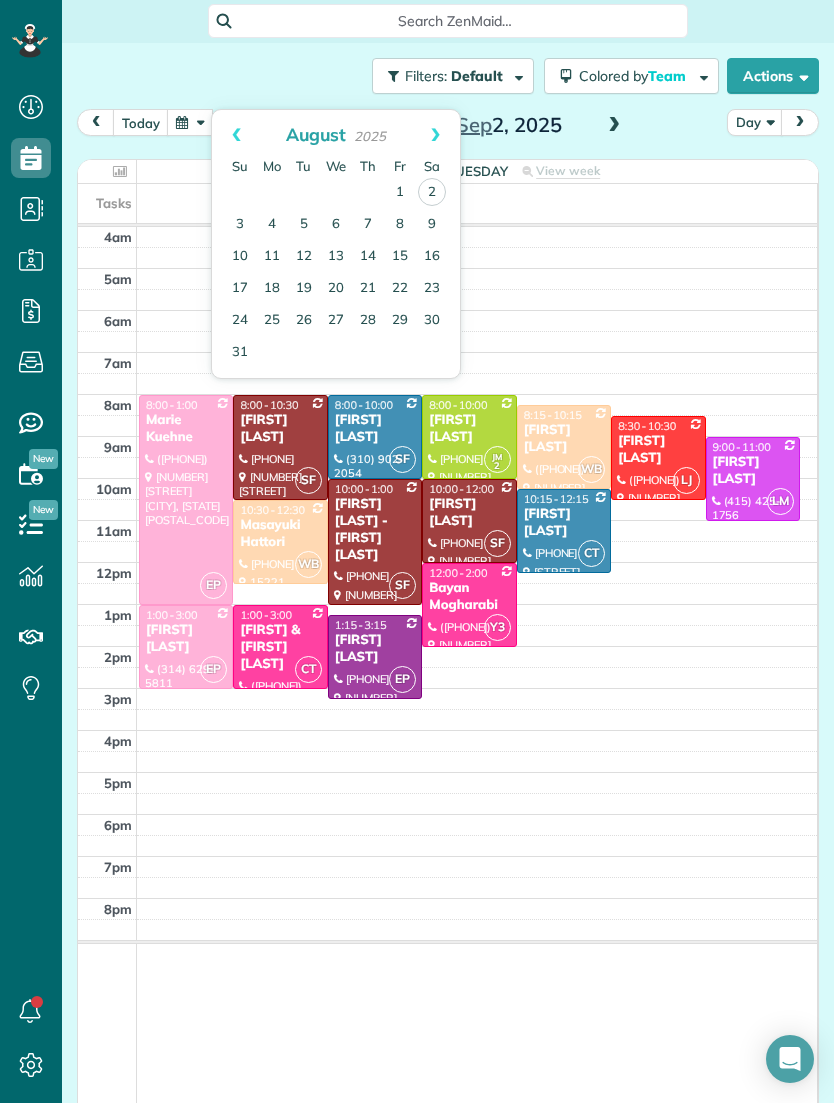 click on "12" at bounding box center (304, 257) 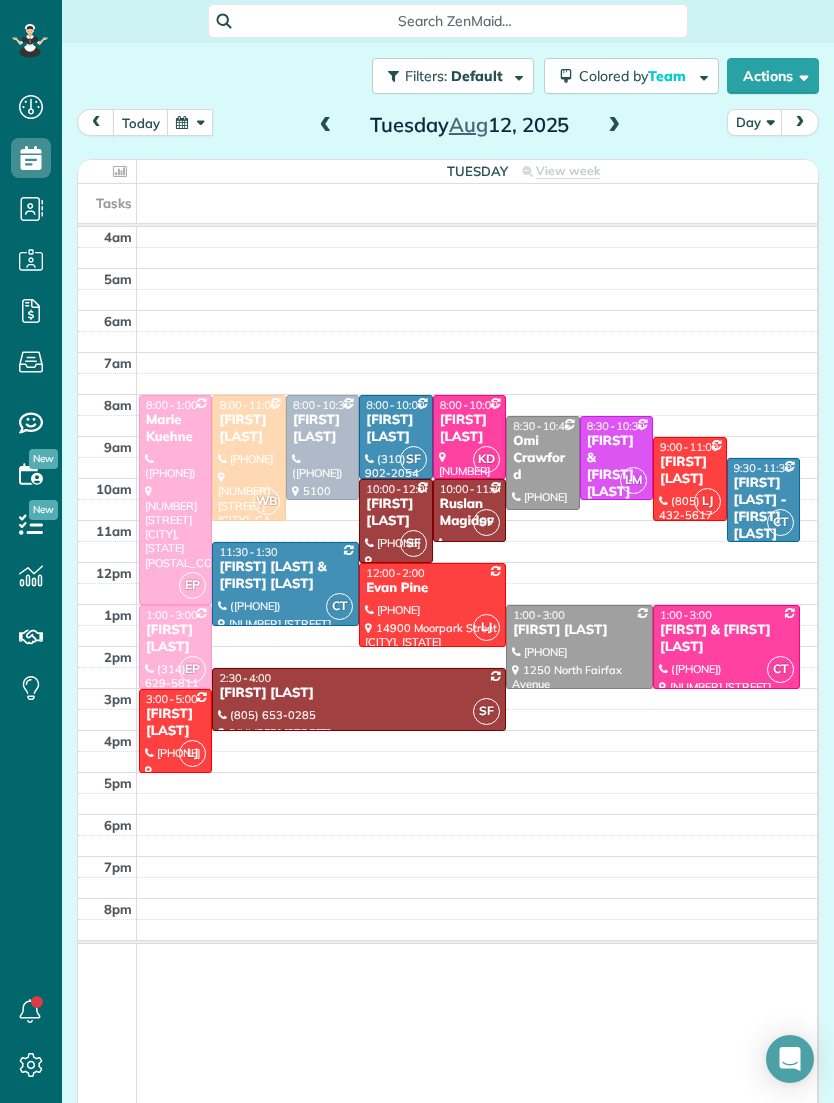 click at bounding box center [248, 458] 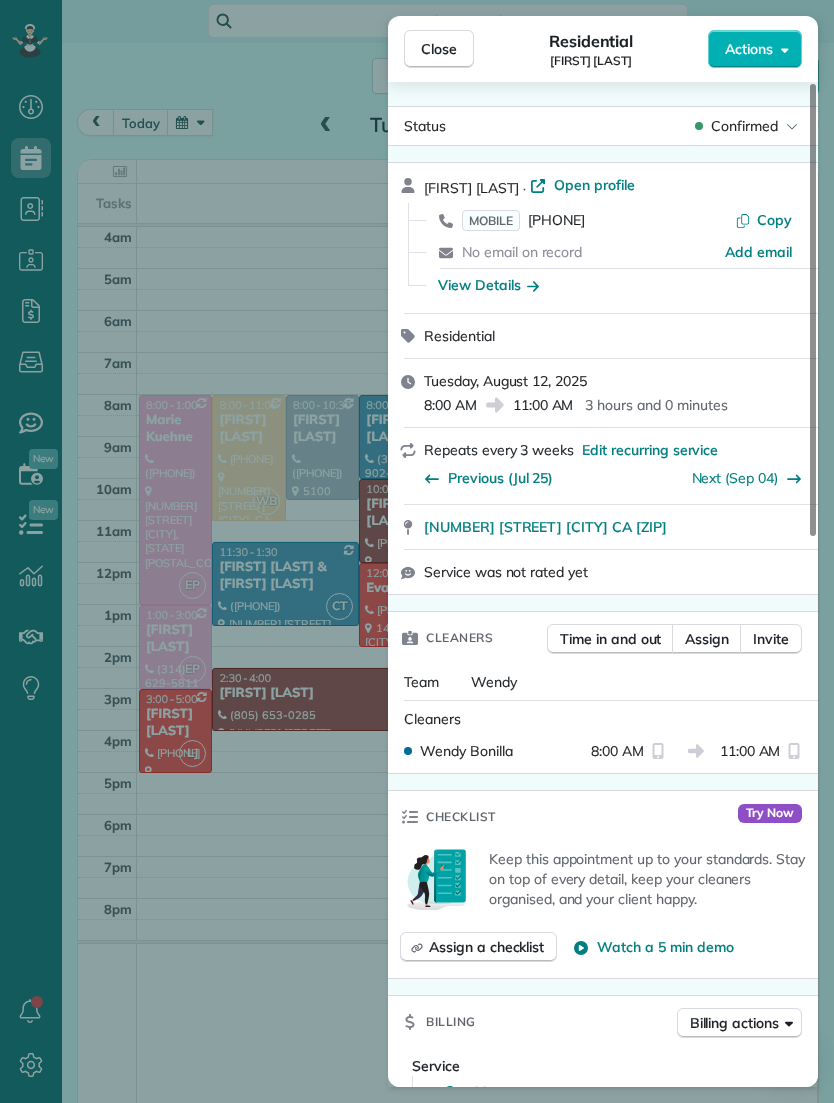 click on "Close" at bounding box center (439, 49) 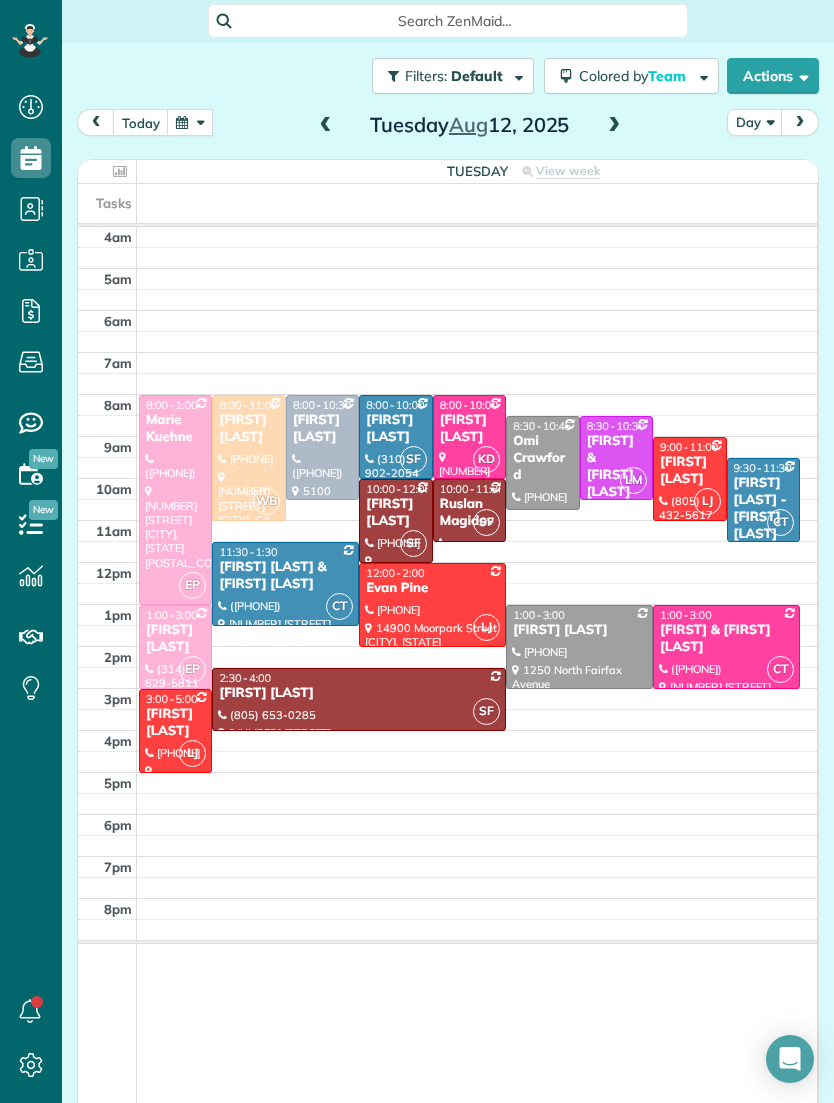 click on "[DAY]
View week $[PRICE] [NUMBER] Man Hours [NUMBER] Appointments [NUMBER]% Paid [NUMBER]% Assigned" at bounding box center [477, 171] 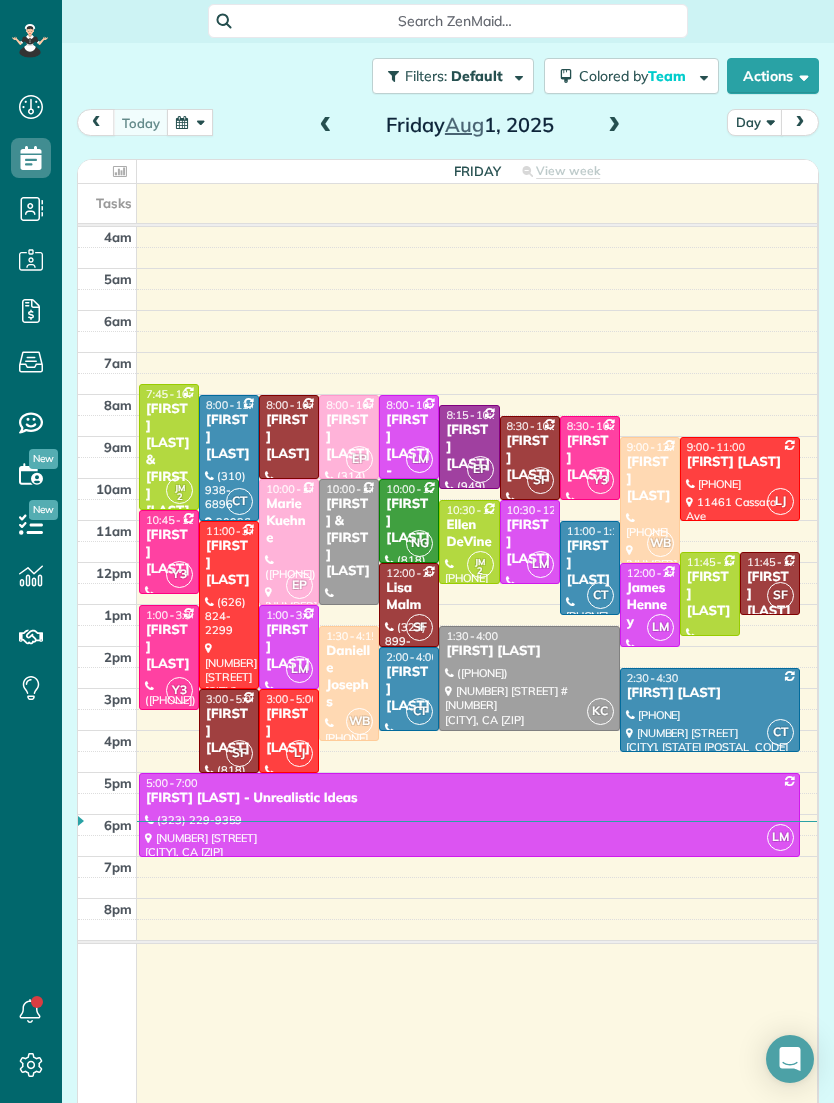 click at bounding box center (190, 122) 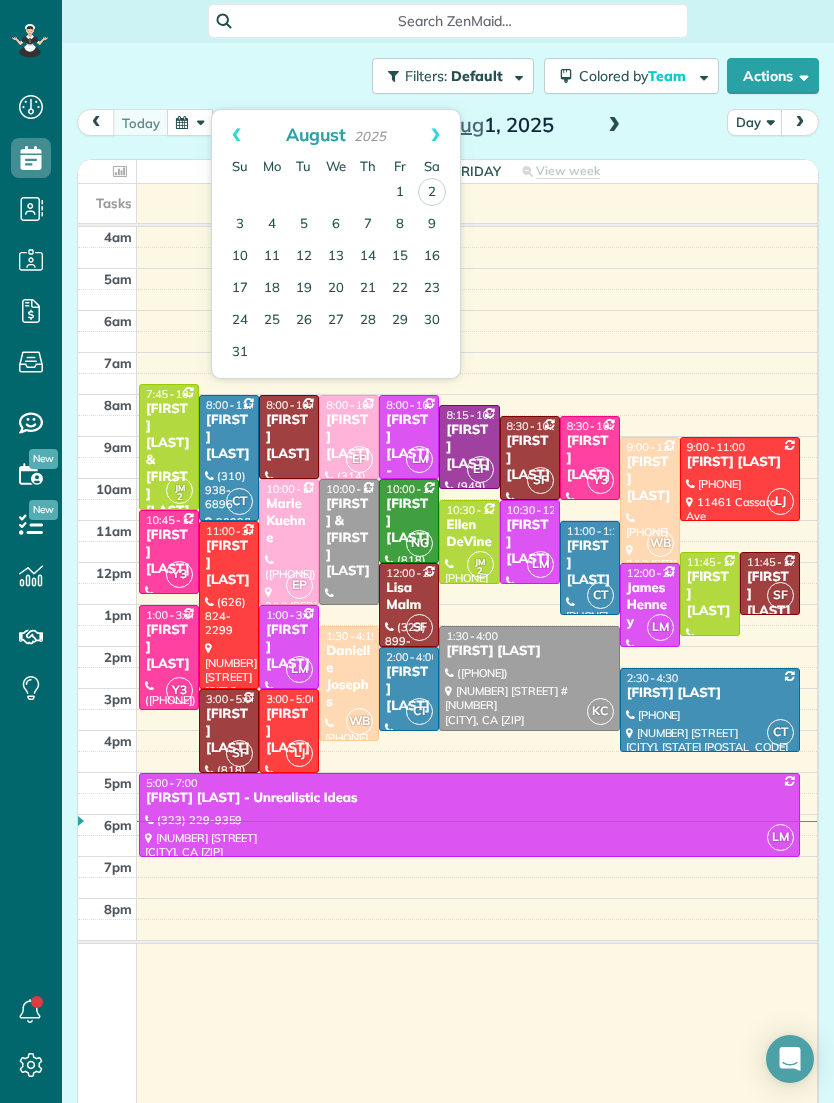 click on "12" at bounding box center [304, 257] 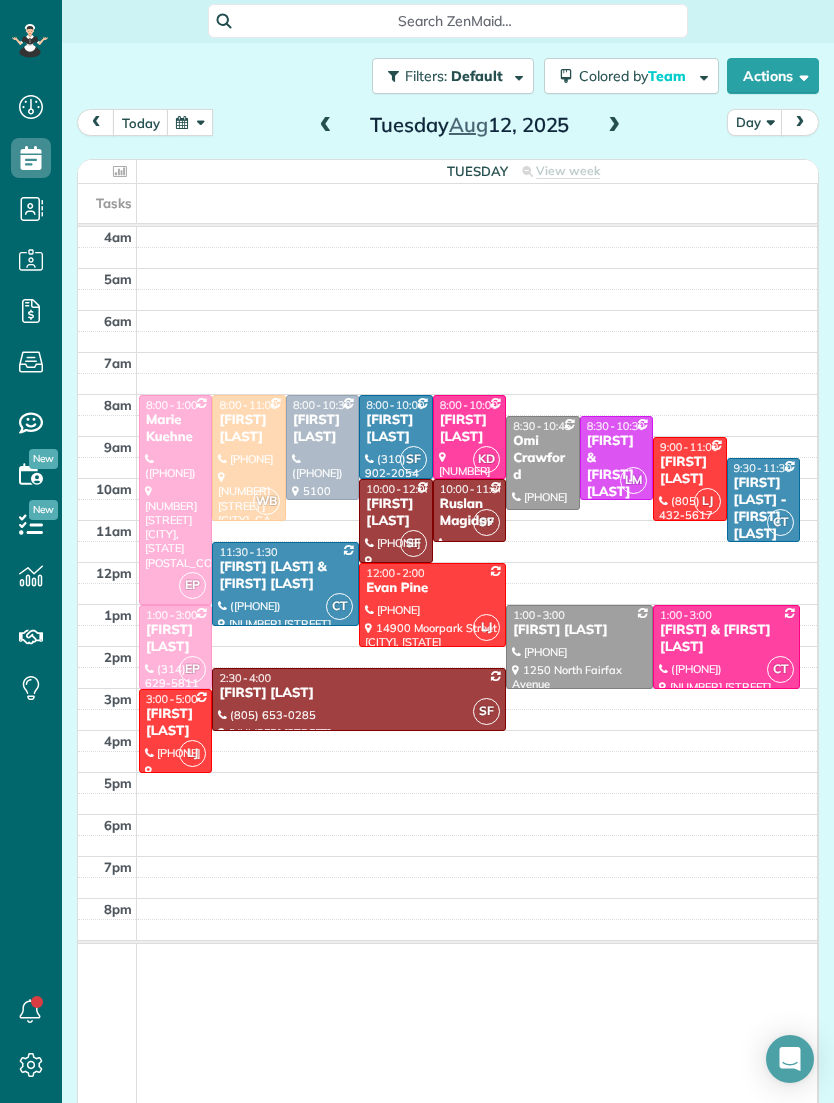 click at bounding box center (248, 458) 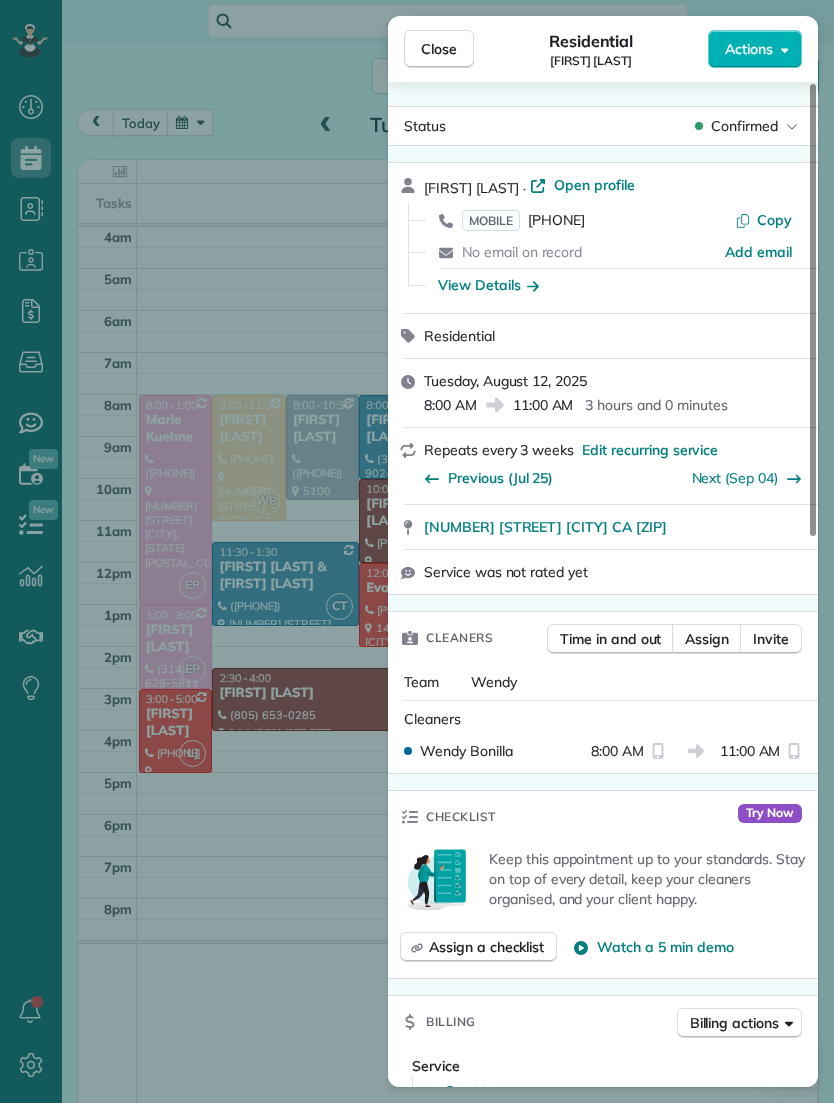click on "Close" at bounding box center (439, 49) 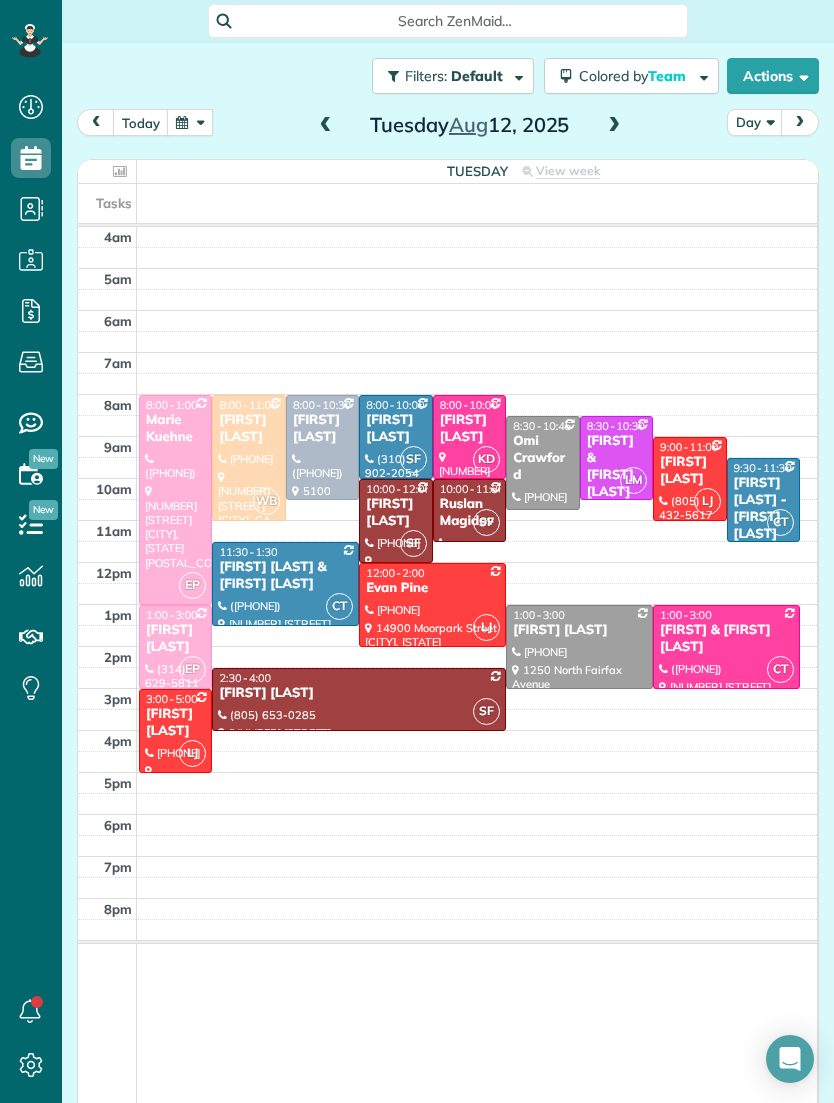 click at bounding box center (190, 122) 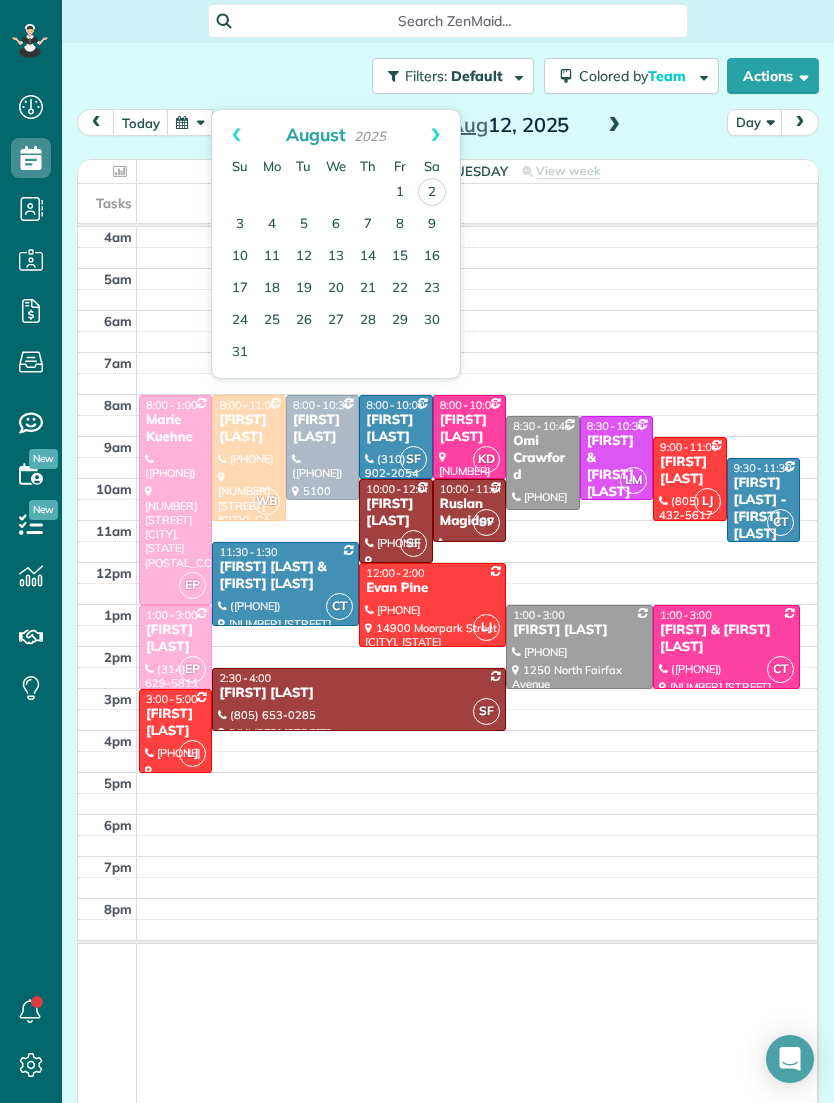 click on "Next" at bounding box center (435, 135) 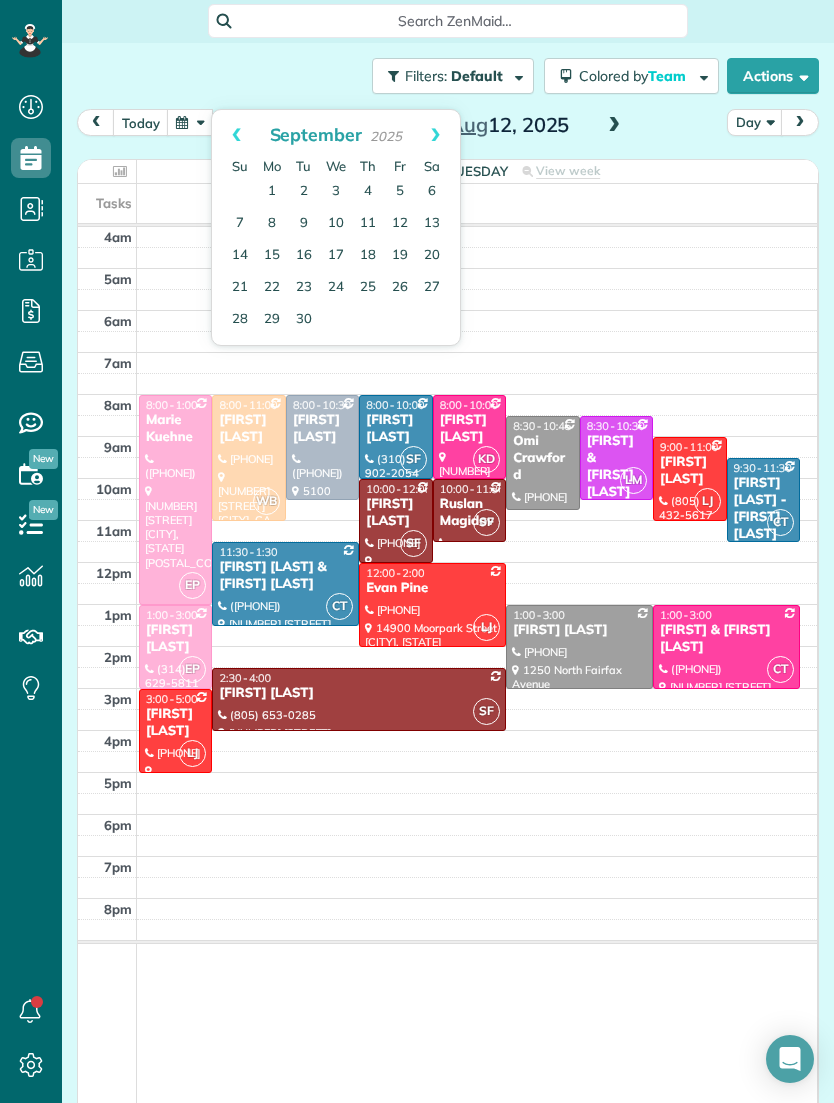 click on "4" at bounding box center (368, 192) 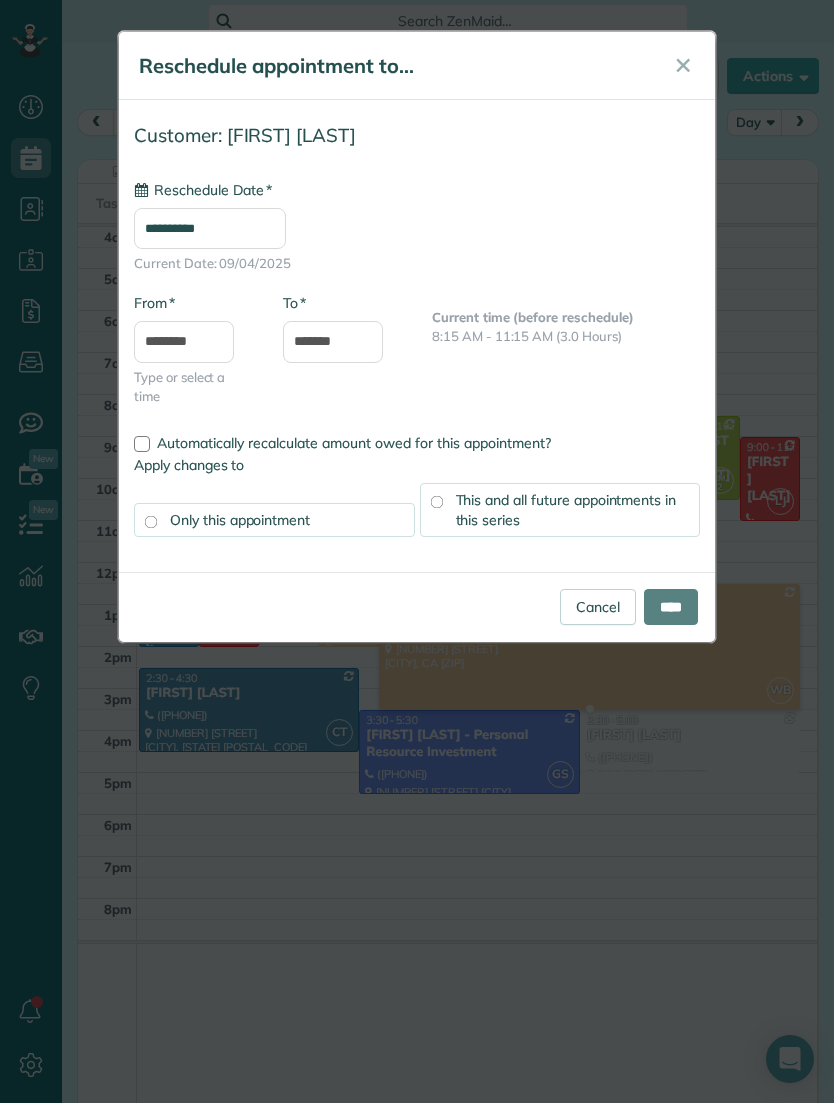 click on "**********" at bounding box center [210, 228] 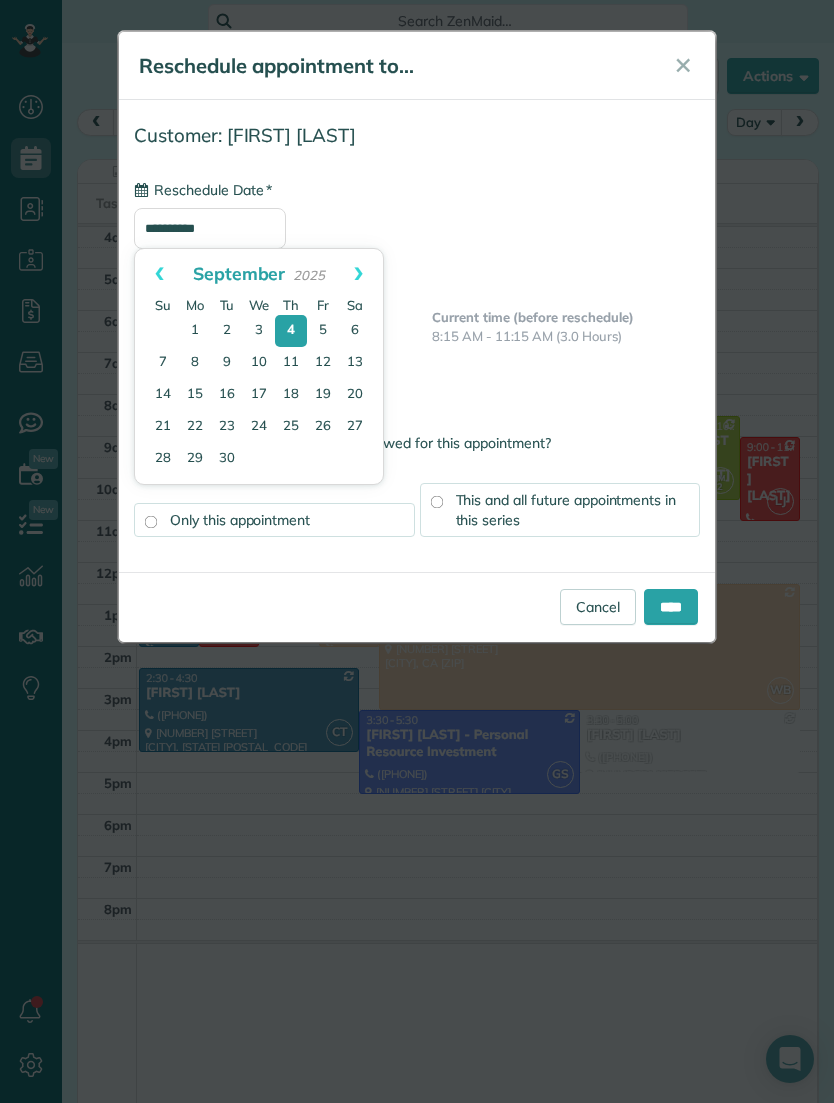 click on "2" at bounding box center (227, 331) 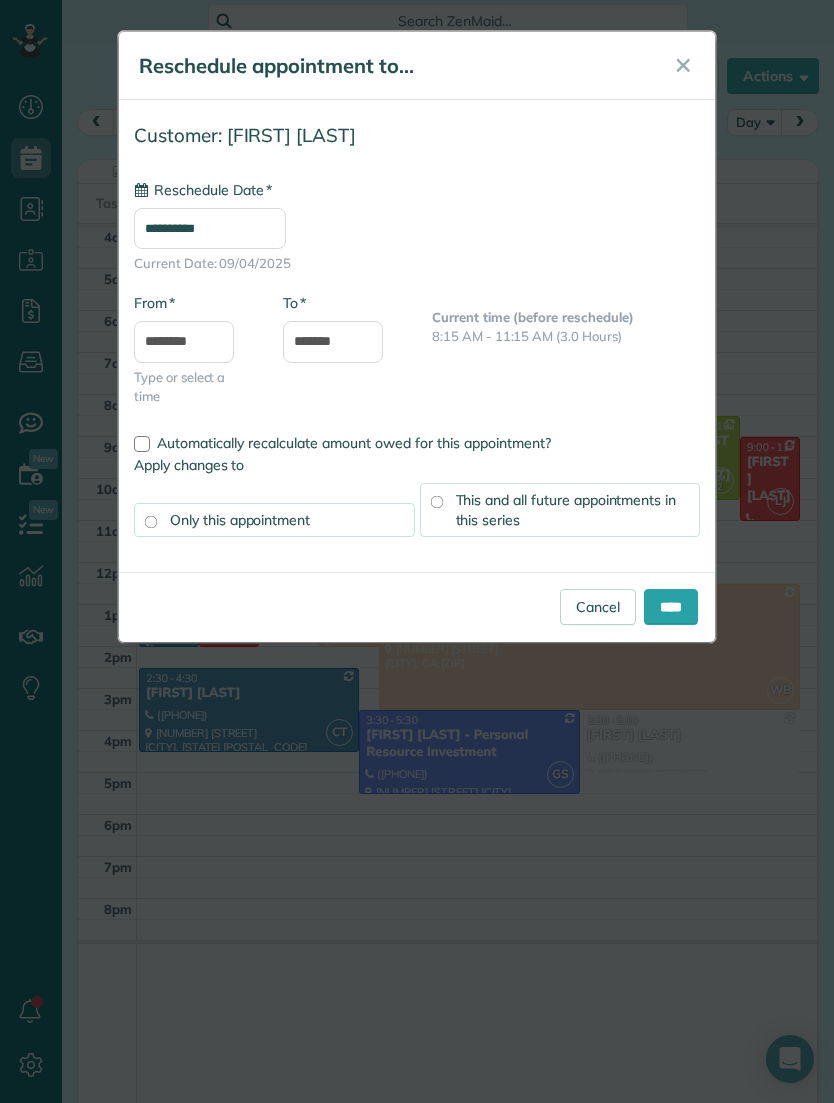 click on "****" at bounding box center (671, 607) 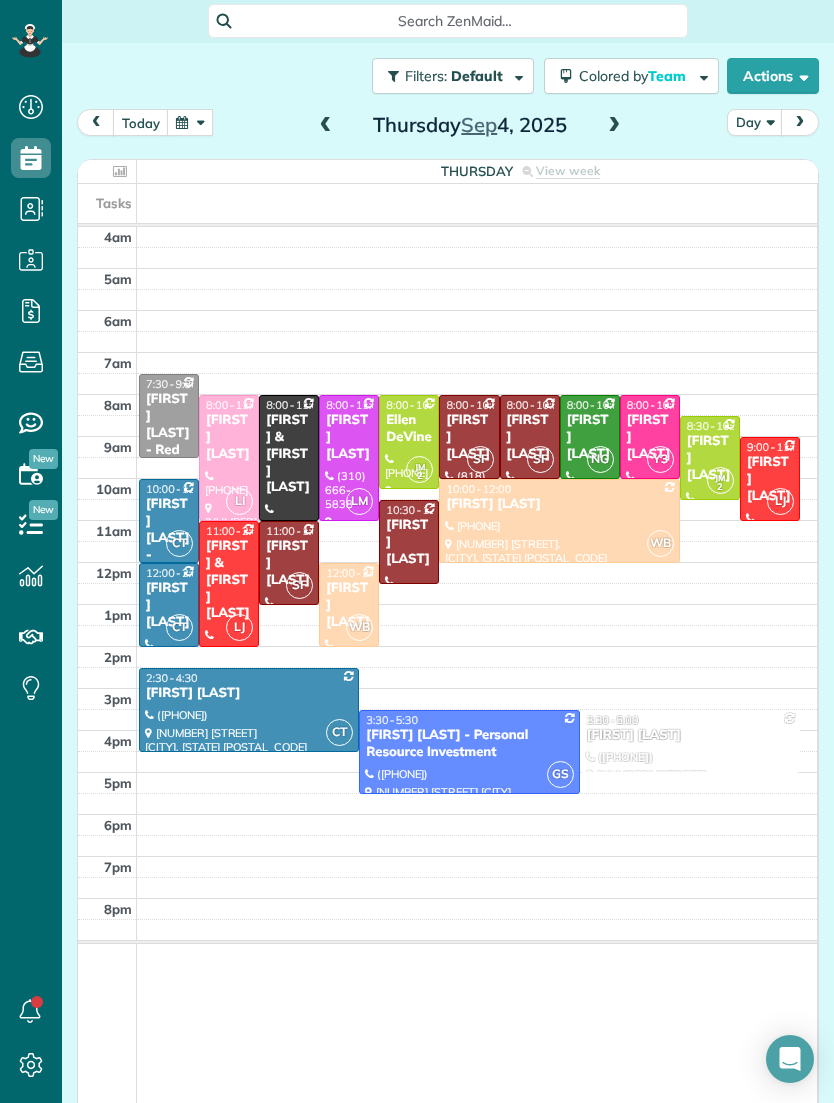click at bounding box center [190, 122] 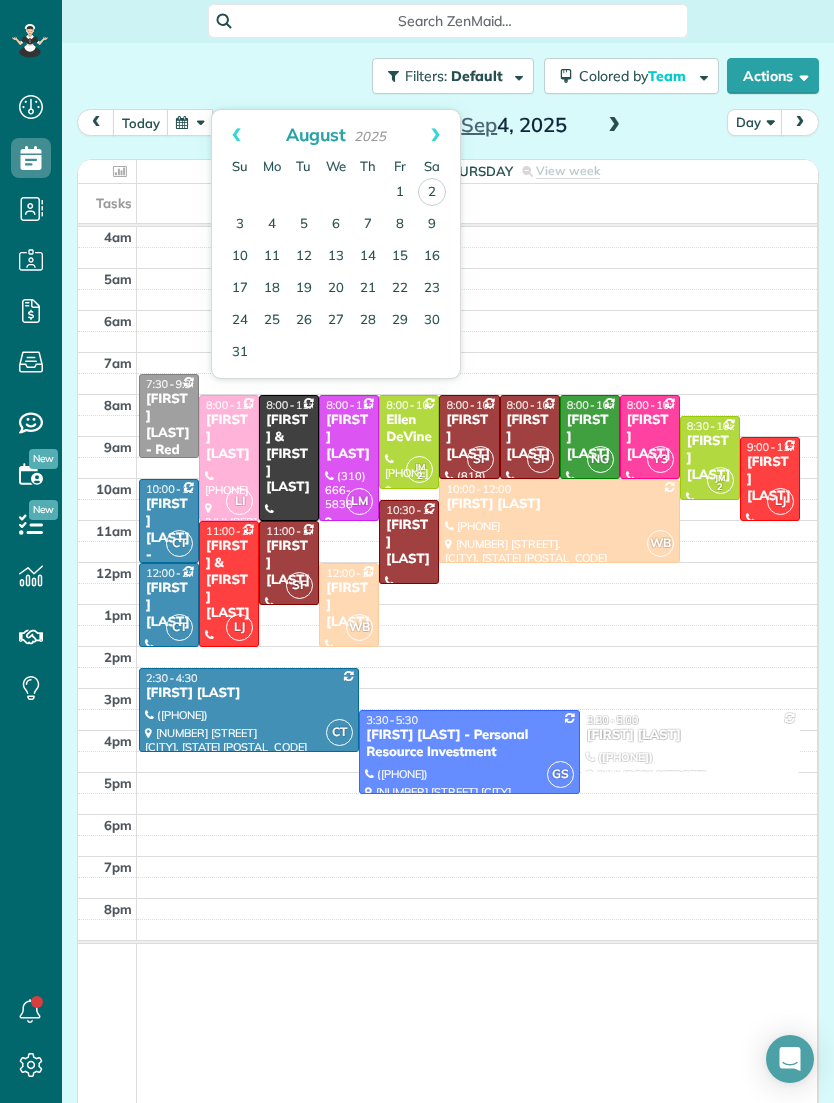click on "5" at bounding box center (304, 225) 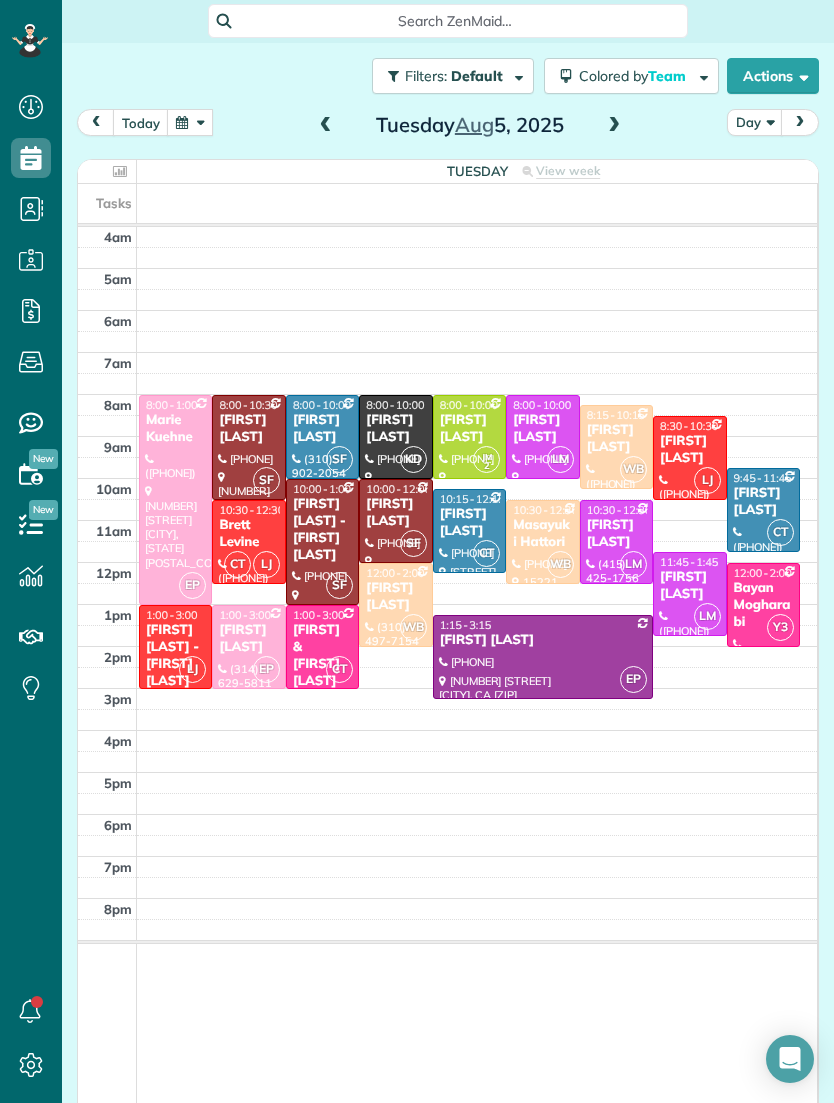 click on "[FIRST] [LAST]" at bounding box center (689, 586) 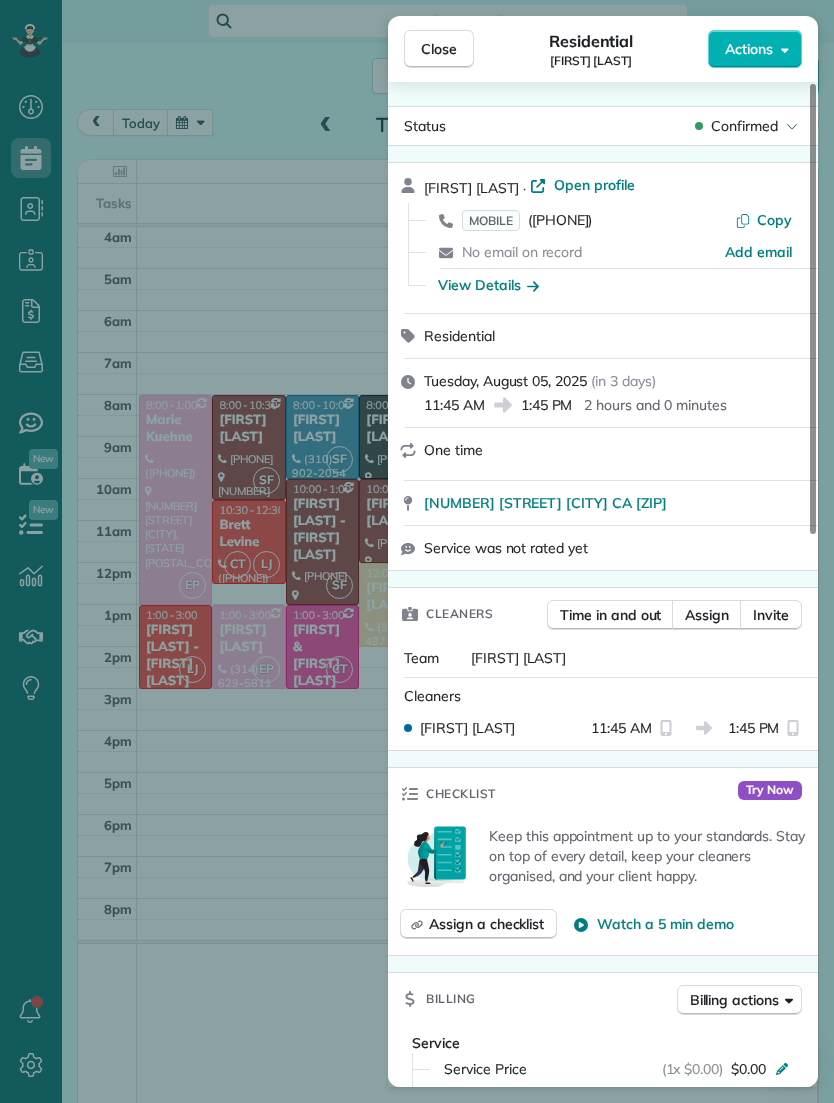 click on "Assign" at bounding box center [707, 615] 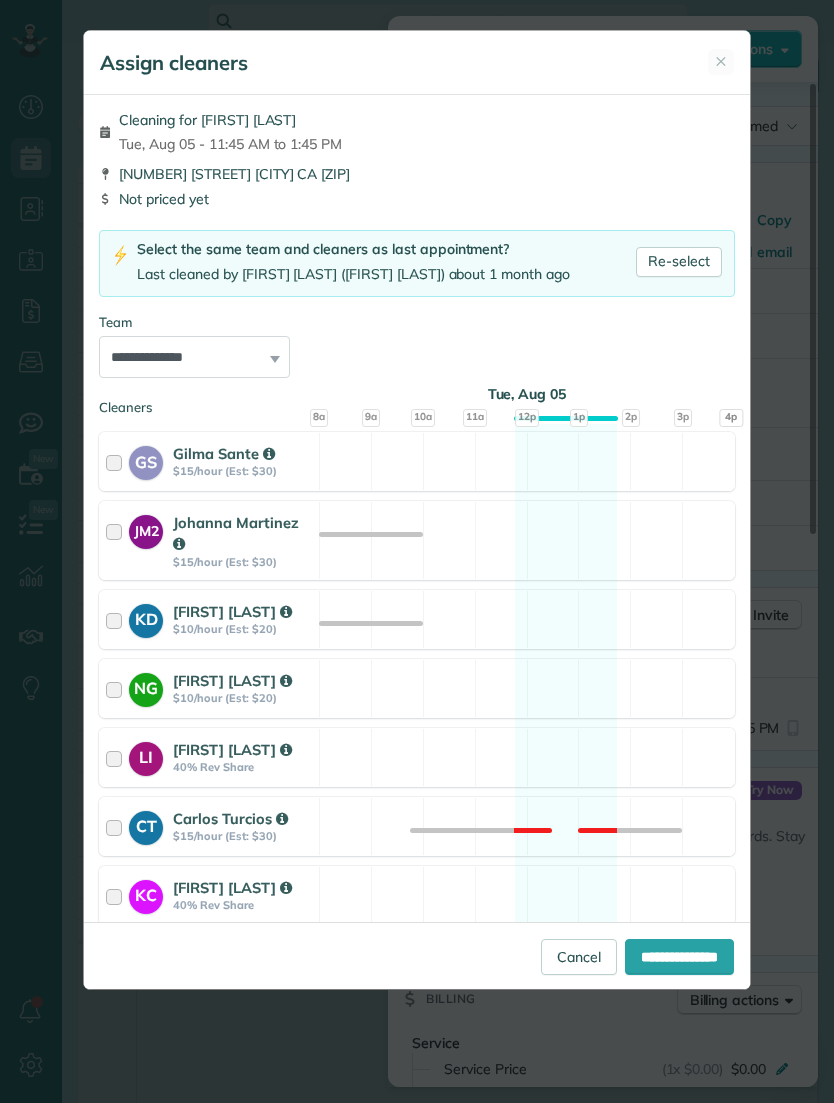 click on "✕" at bounding box center [721, 62] 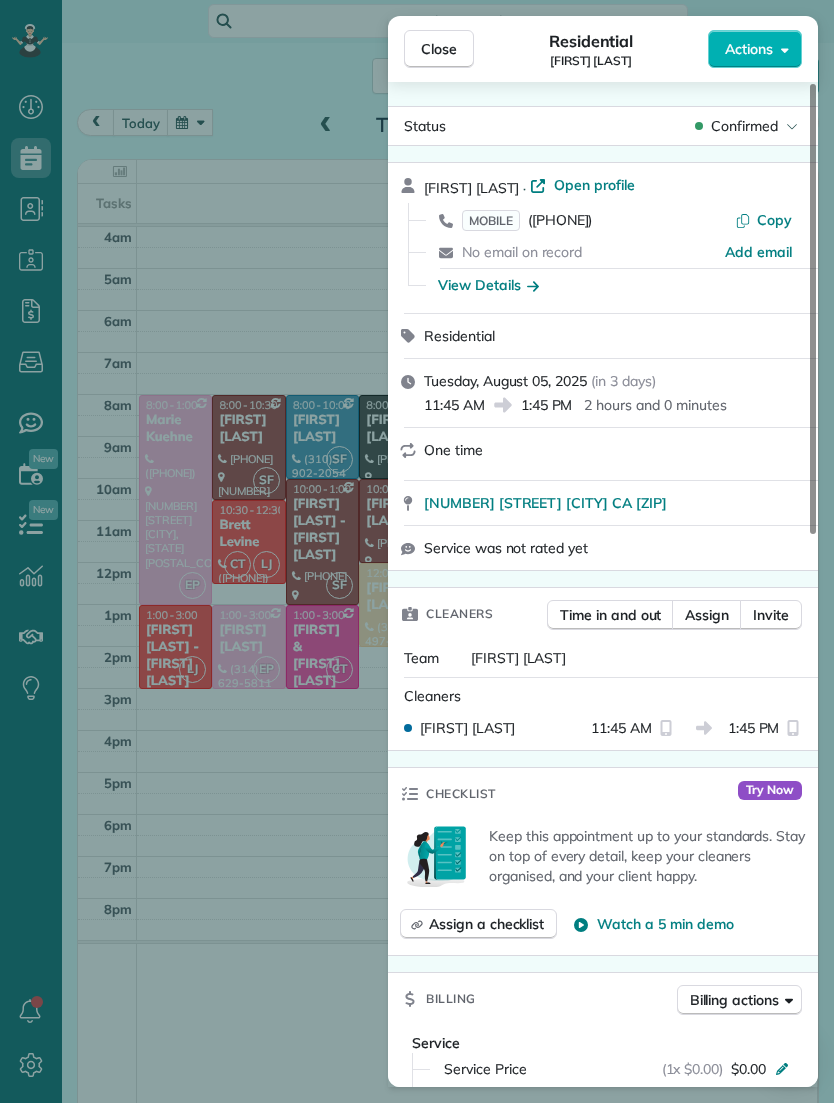 click on "Close" at bounding box center [439, 49] 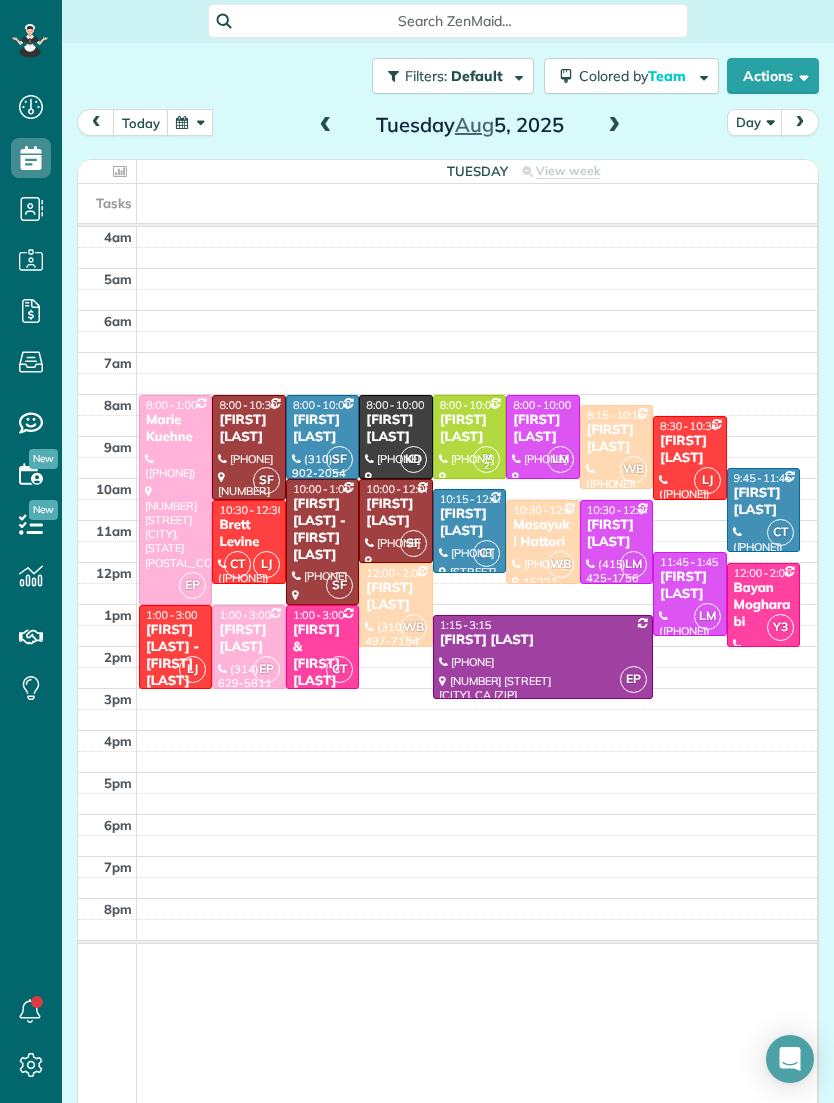 click on "today" at bounding box center [141, 122] 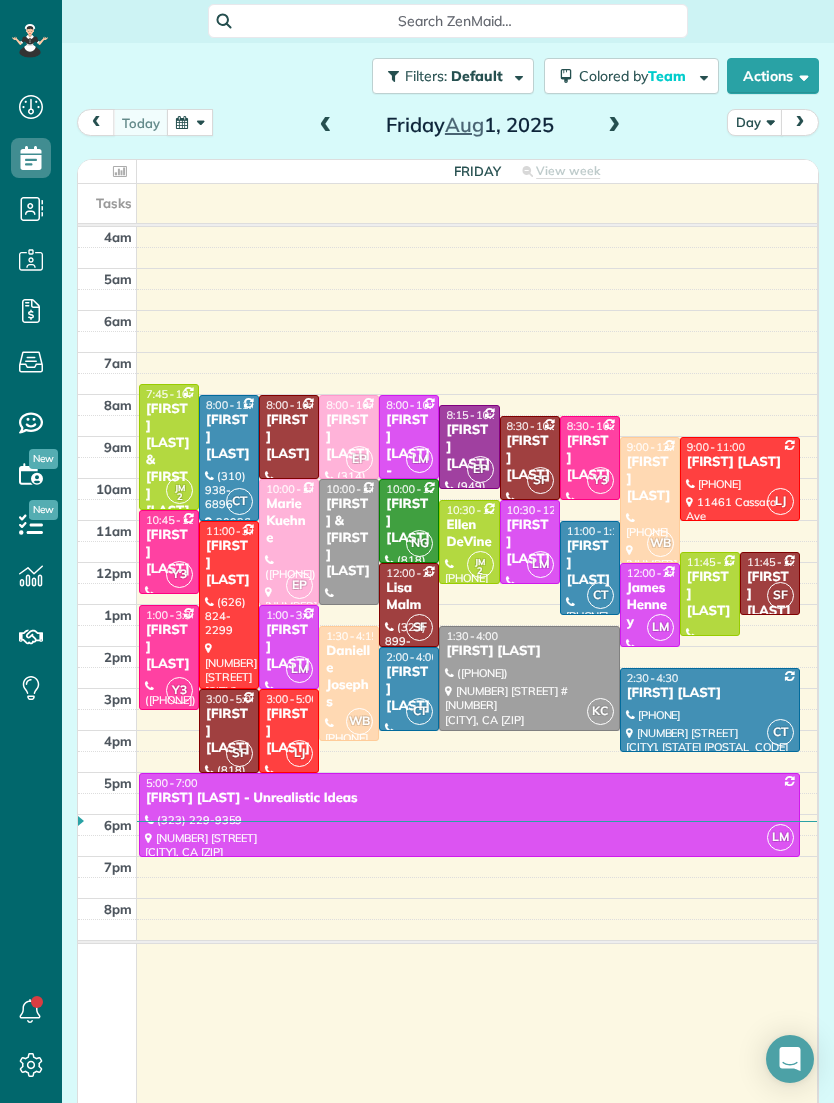 click at bounding box center [190, 122] 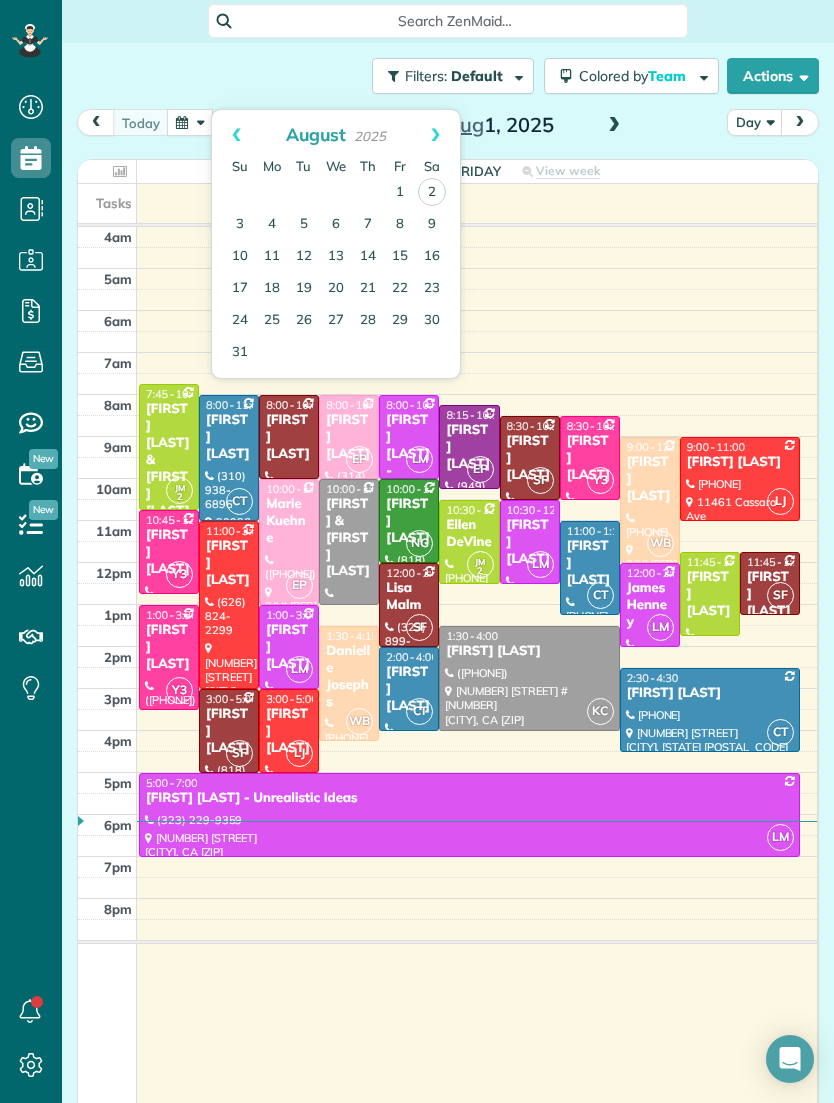 click on "12" at bounding box center [304, 257] 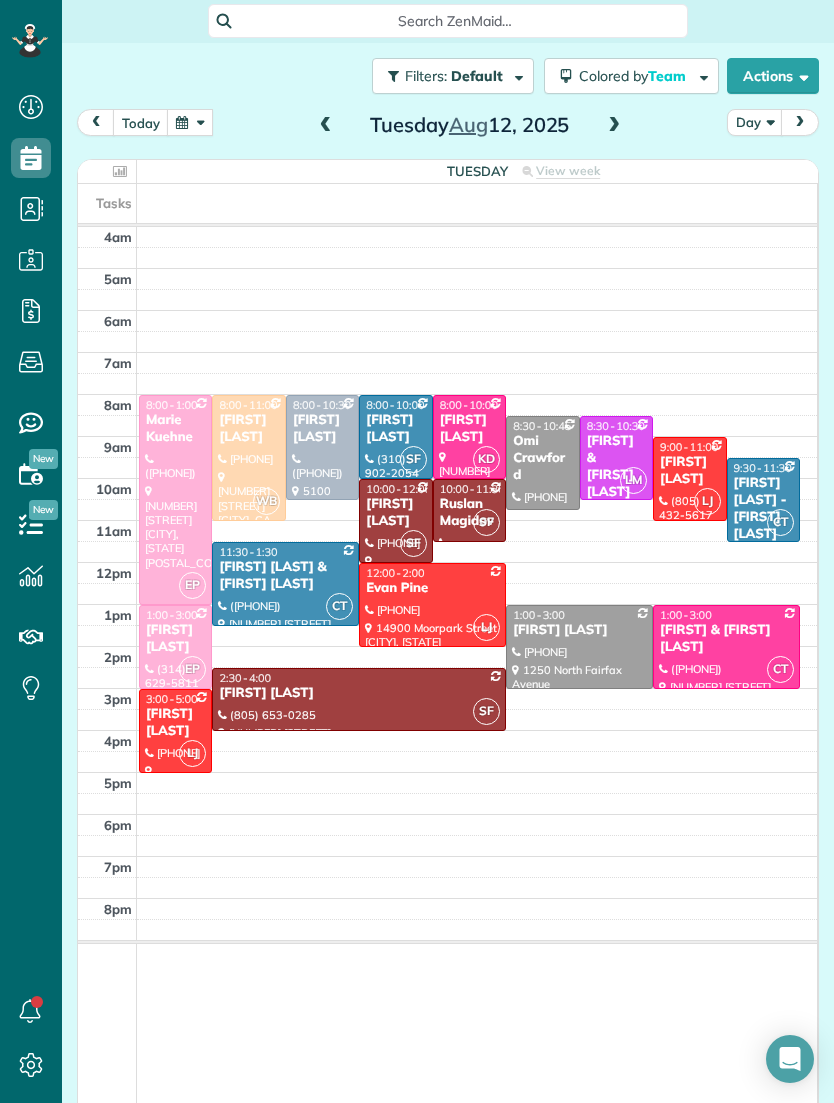 click at bounding box center (190, 122) 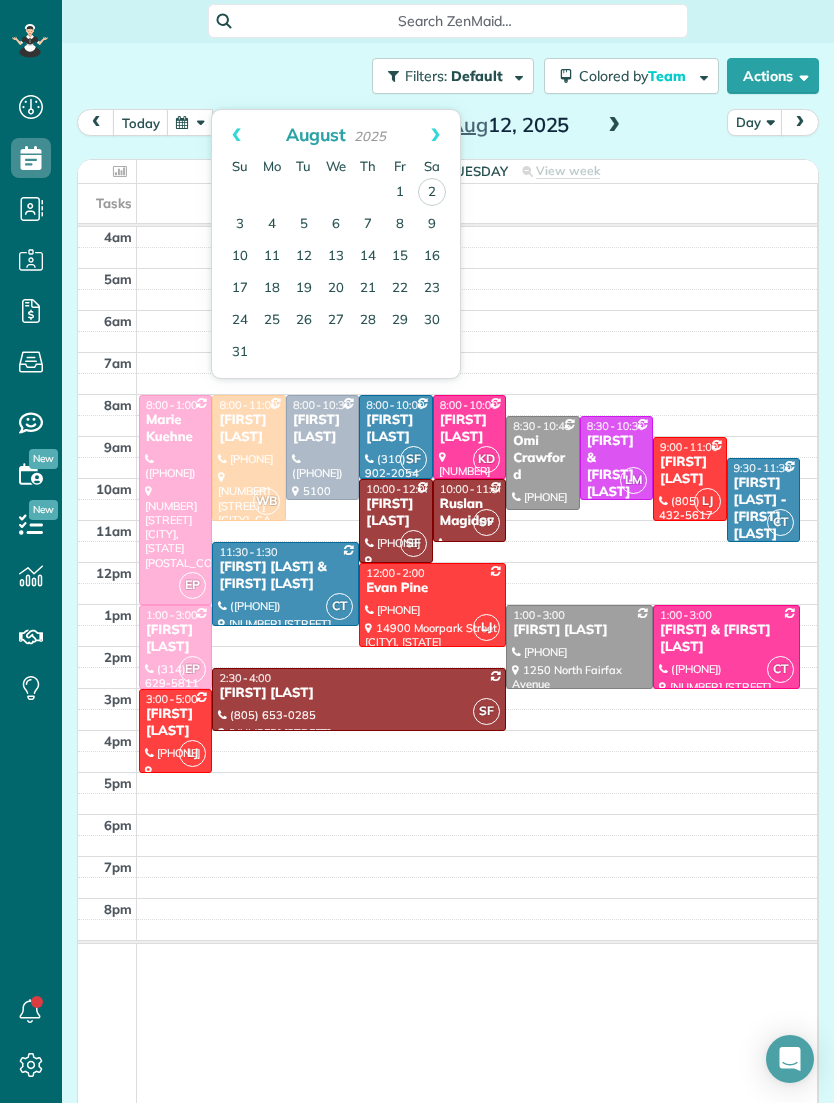 click on "26" at bounding box center (304, 321) 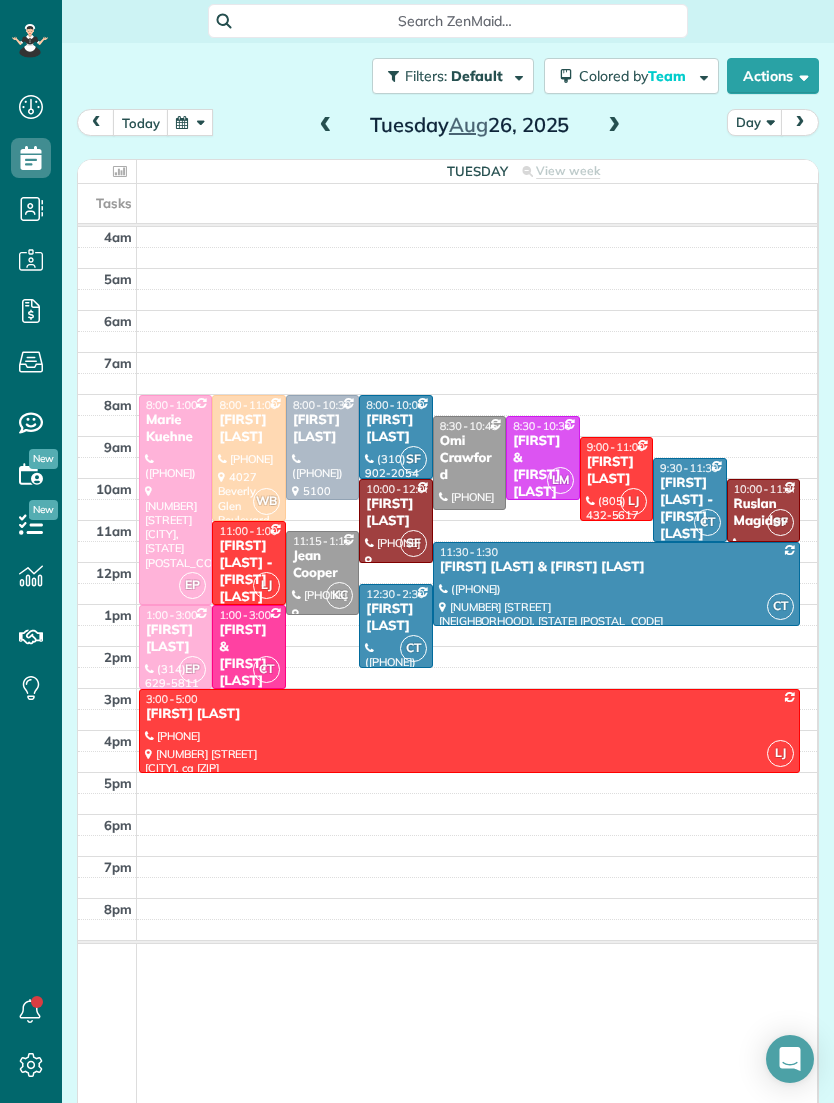 click at bounding box center [248, 458] 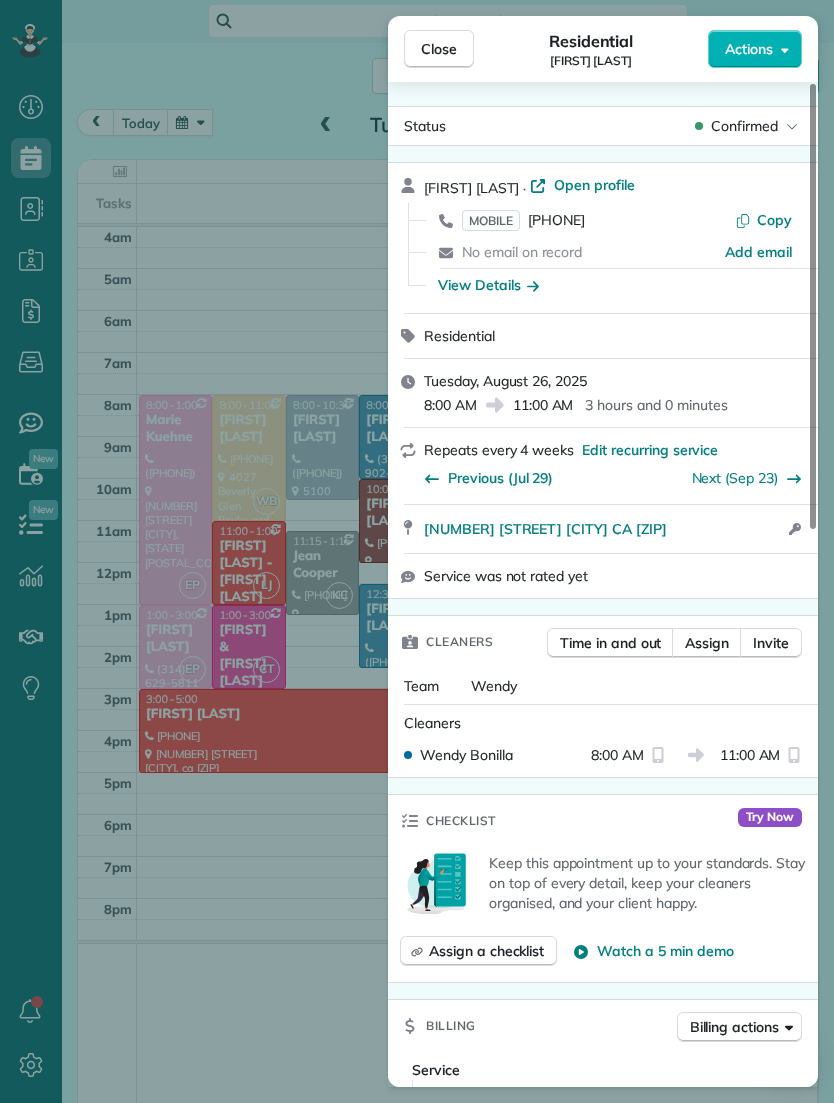 click on "Close" at bounding box center (439, 49) 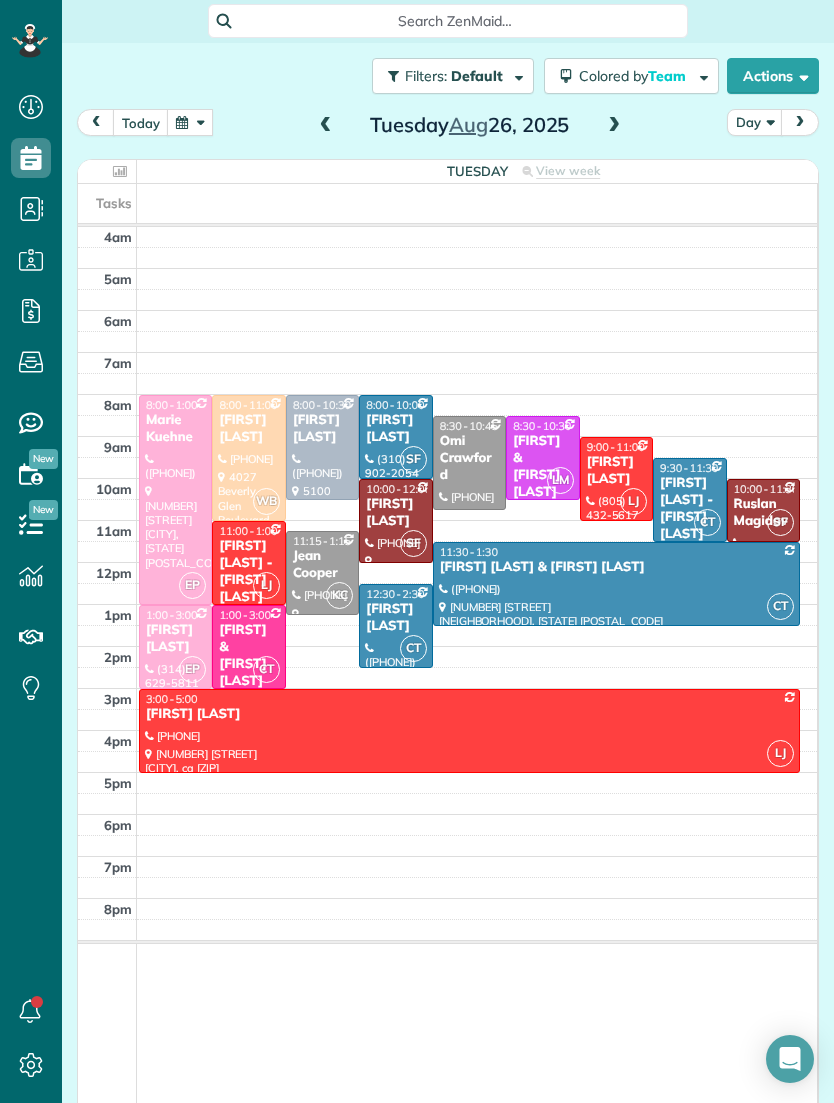 click at bounding box center [190, 122] 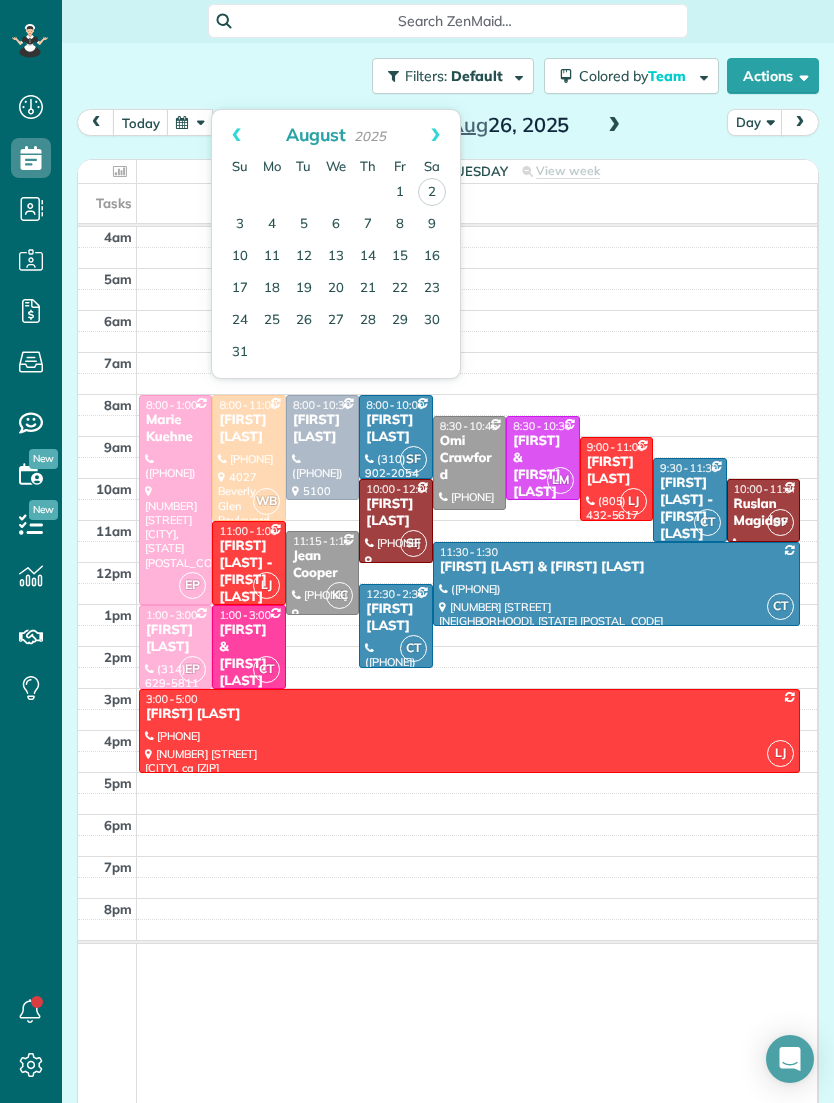 click on "11" at bounding box center (272, 257) 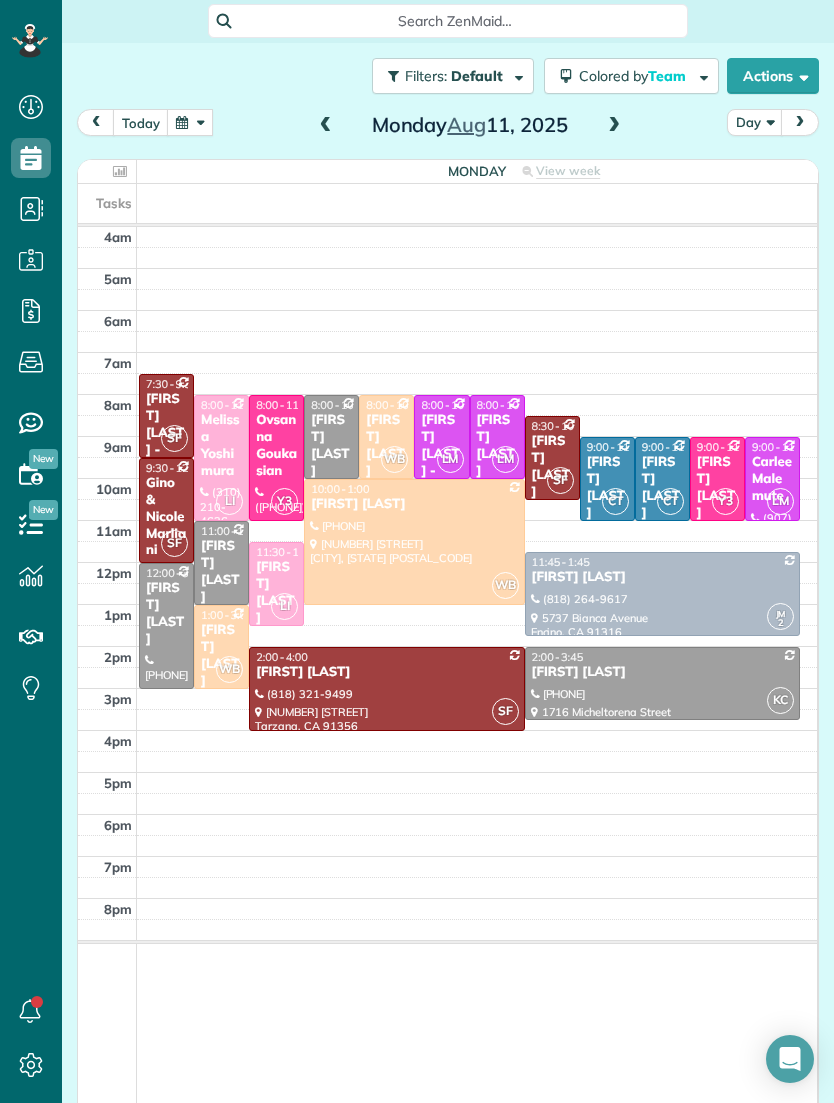 click at bounding box center [190, 122] 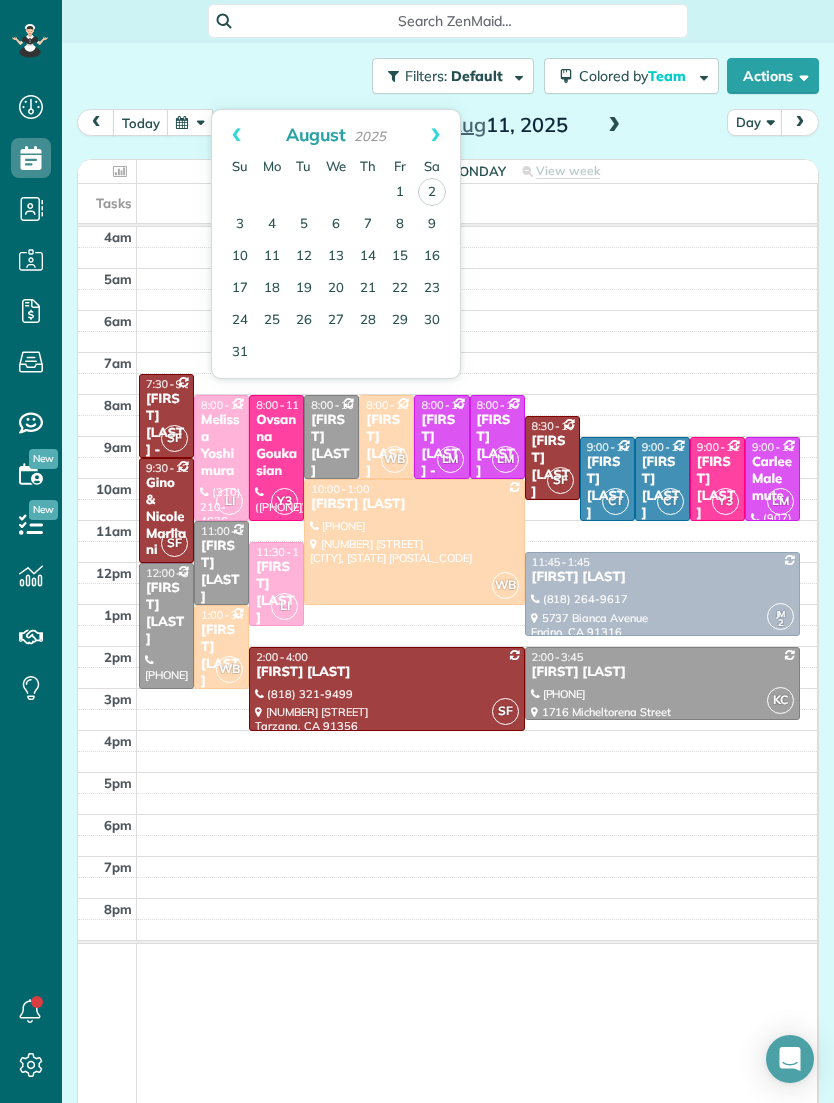 click on "13" at bounding box center [336, 257] 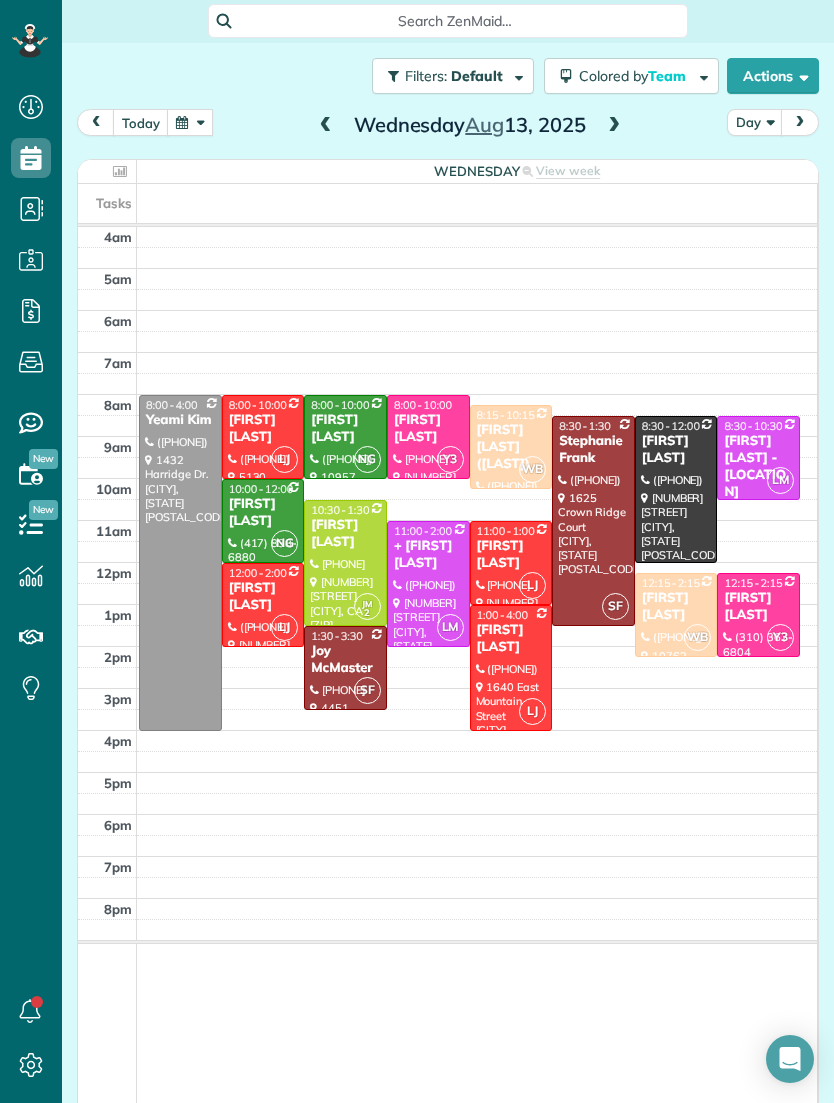 click at bounding box center [614, 126] 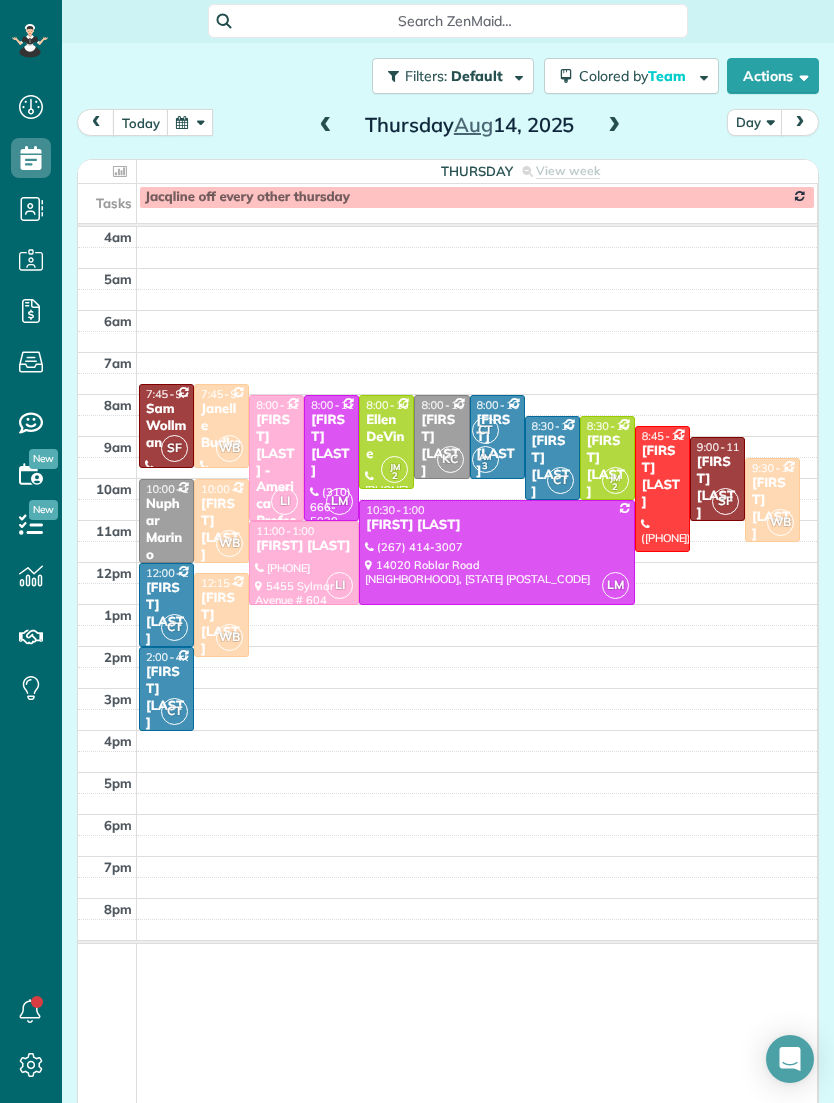 click at bounding box center (614, 126) 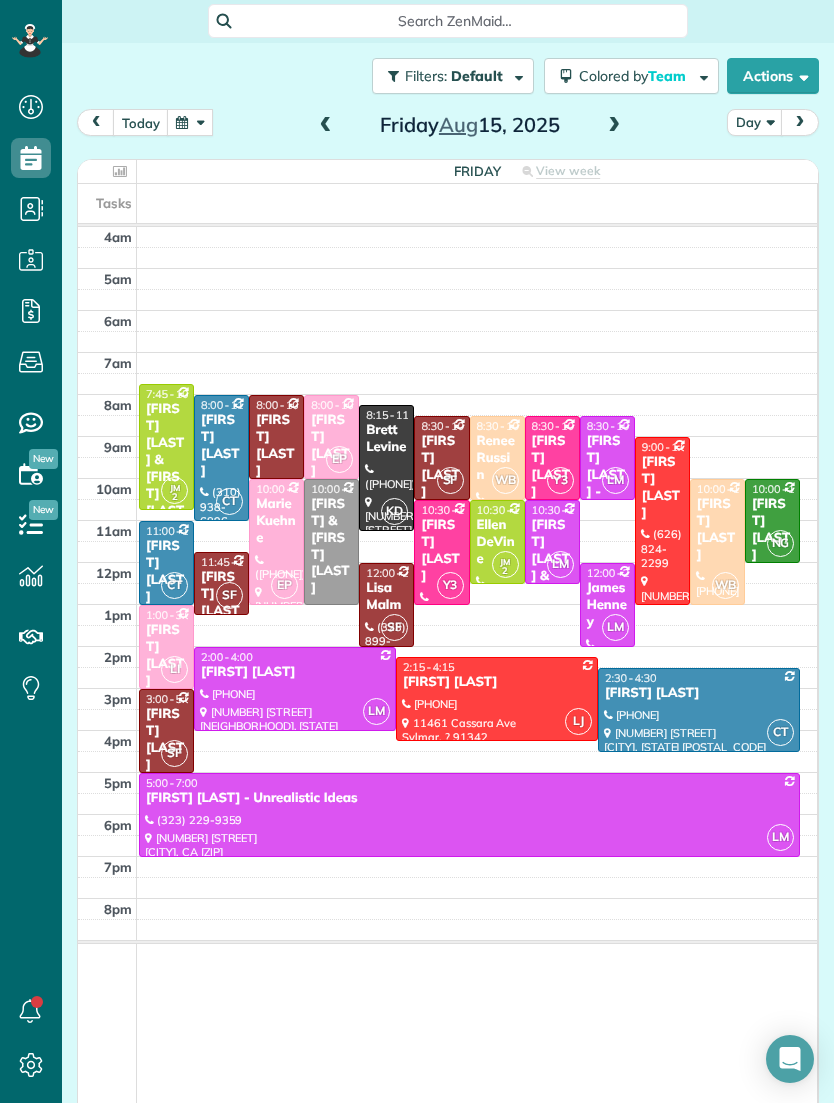 click at bounding box center [190, 122] 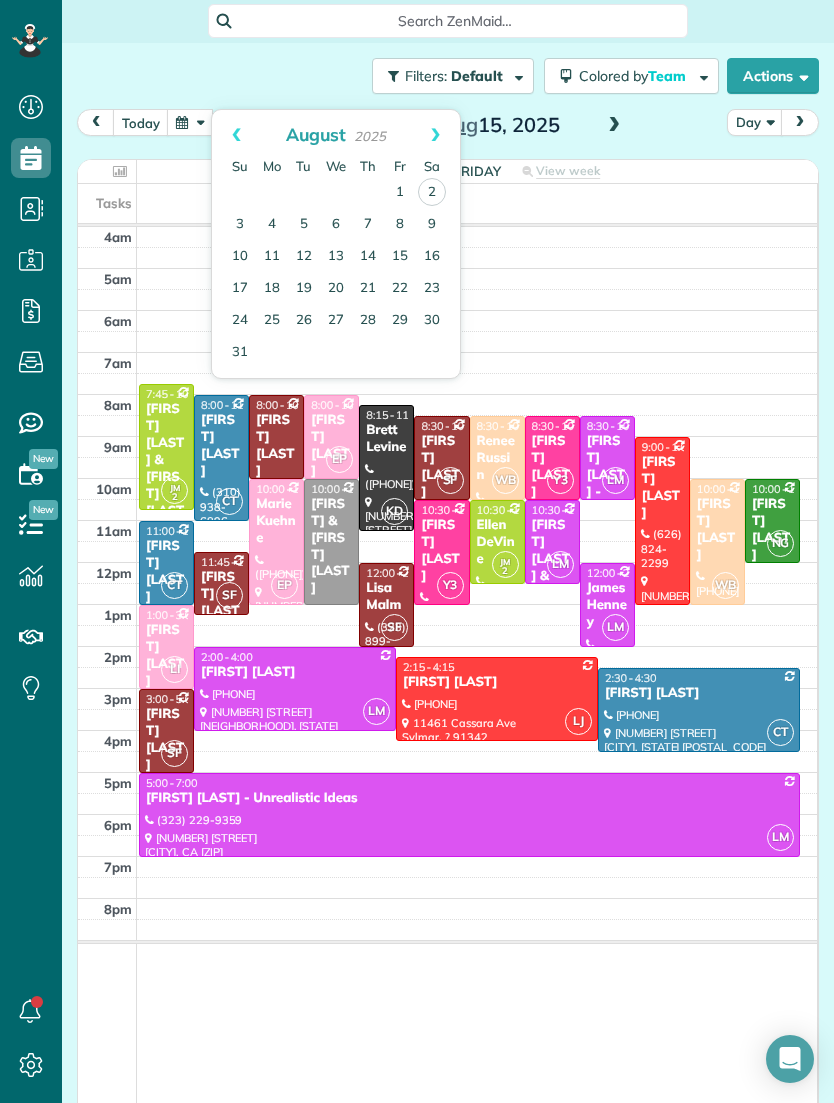 click on "11" at bounding box center (272, 257) 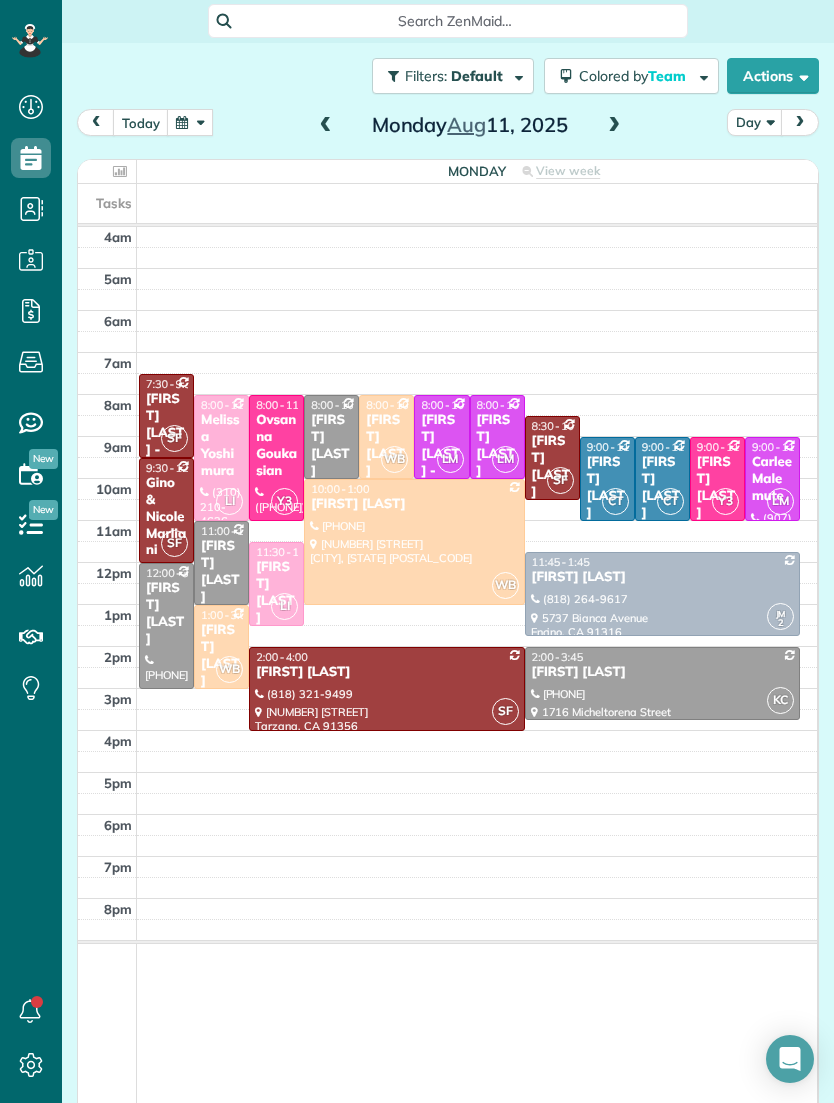 click at bounding box center (614, 126) 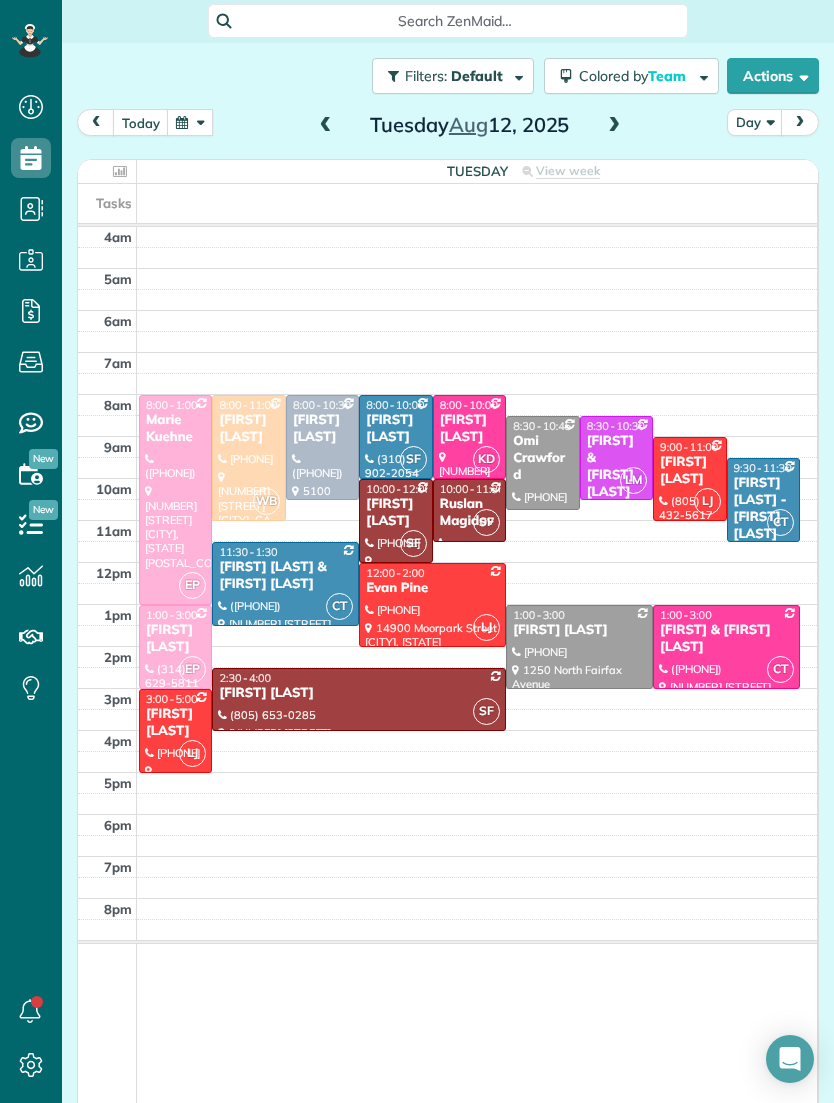 click at bounding box center (614, 126) 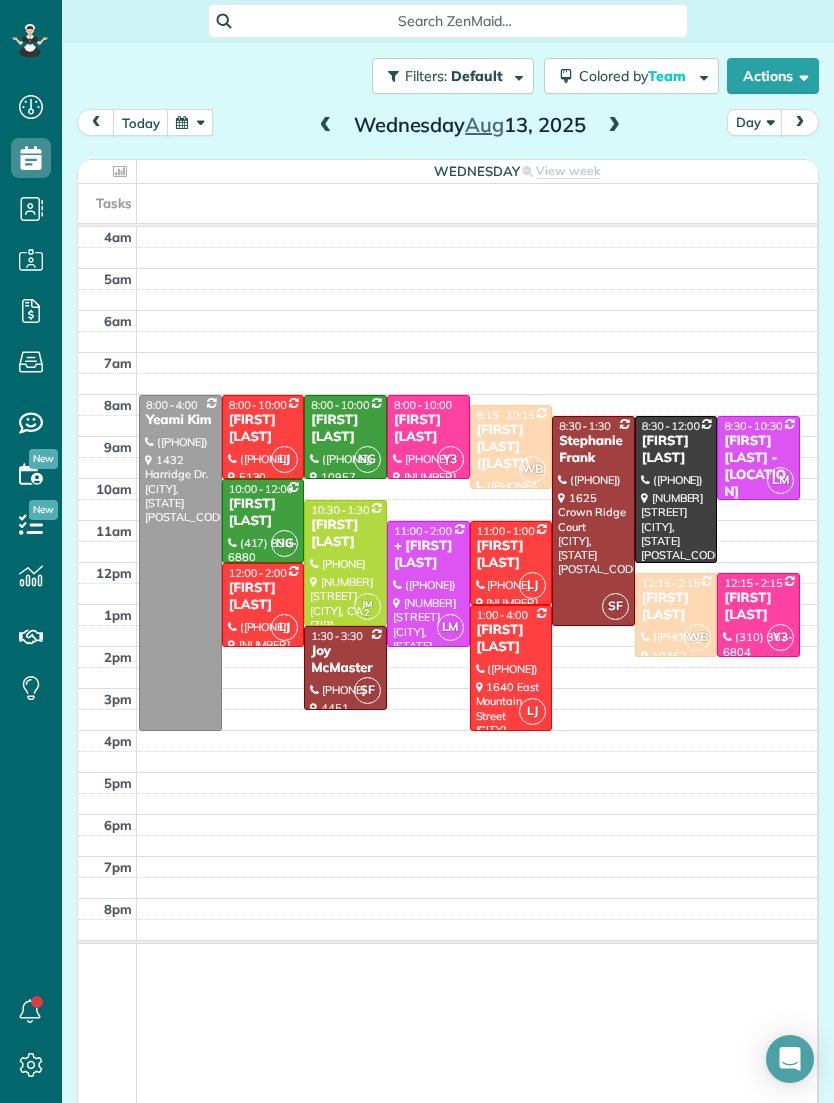 click at bounding box center (614, 126) 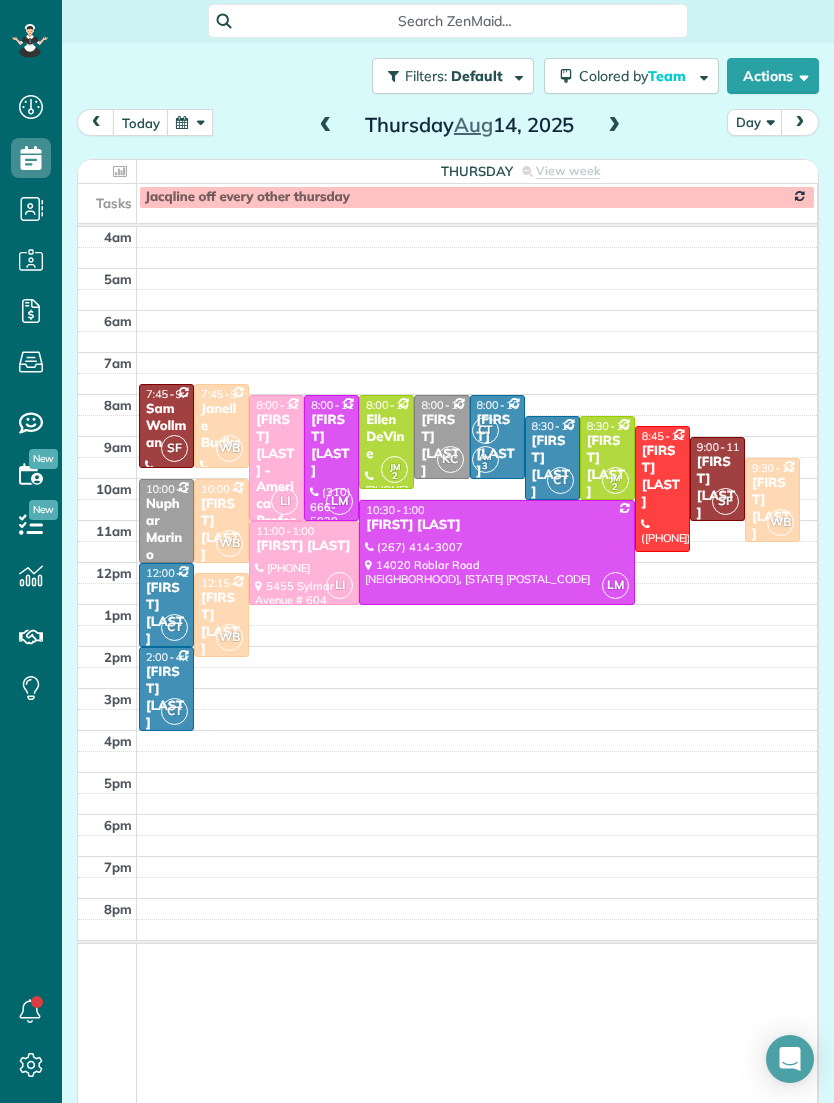 click at bounding box center (326, 126) 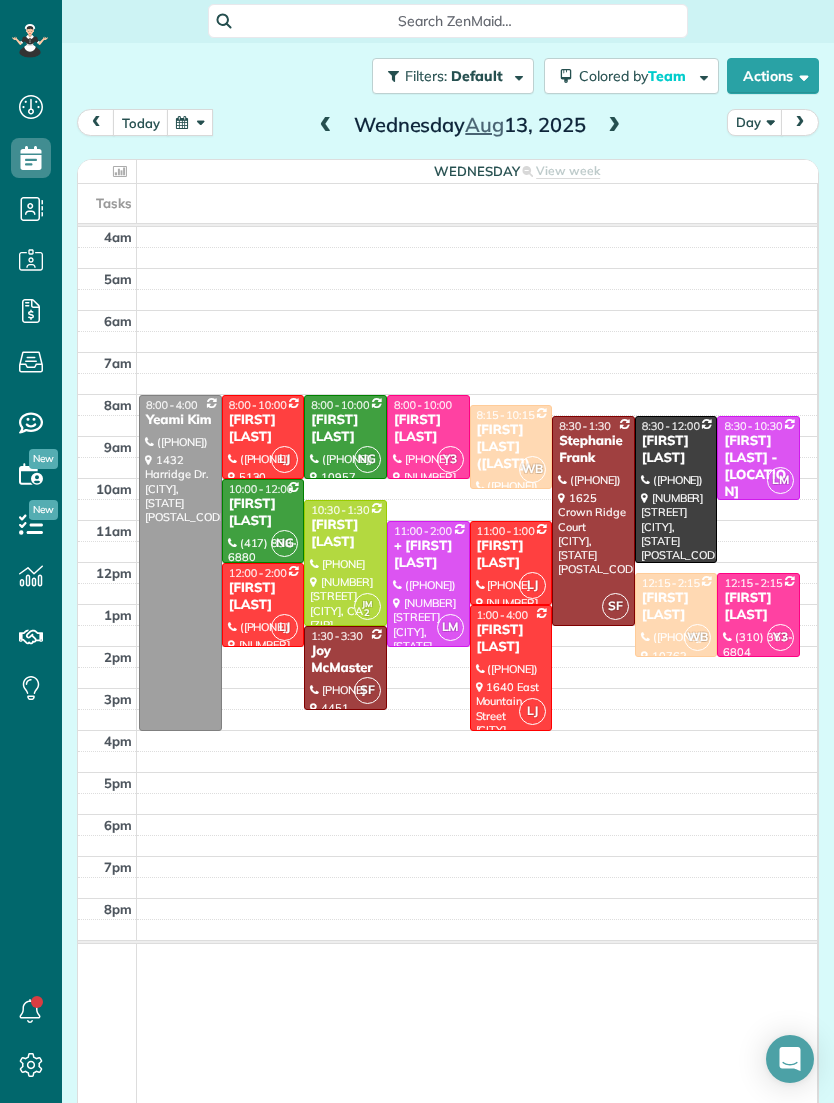 click at bounding box center [190, 122] 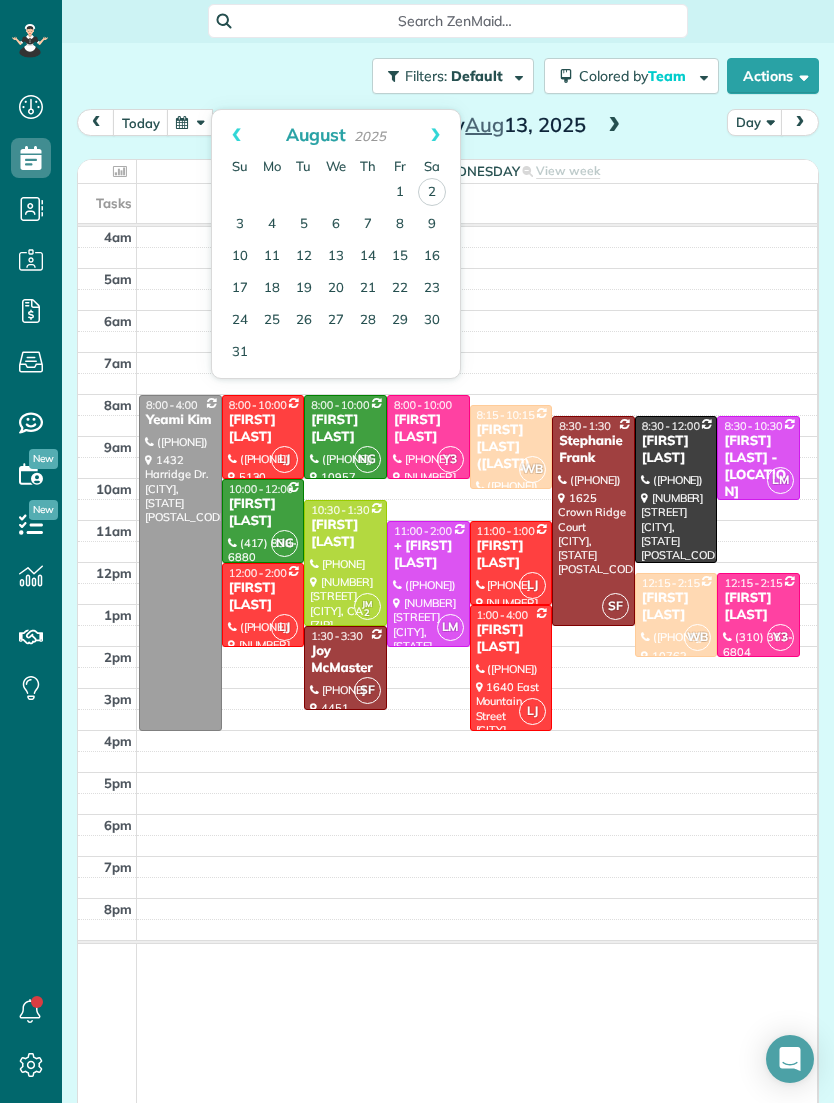 click on "27" at bounding box center (336, 321) 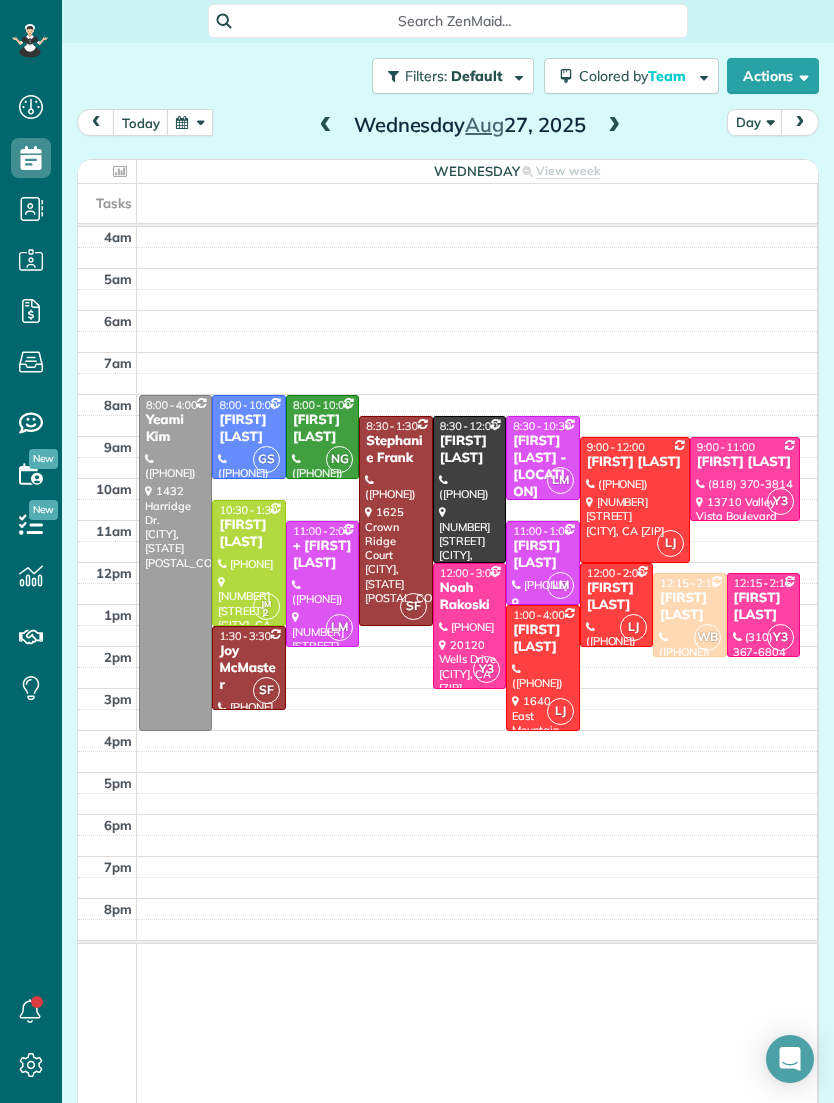 click at bounding box center (190, 122) 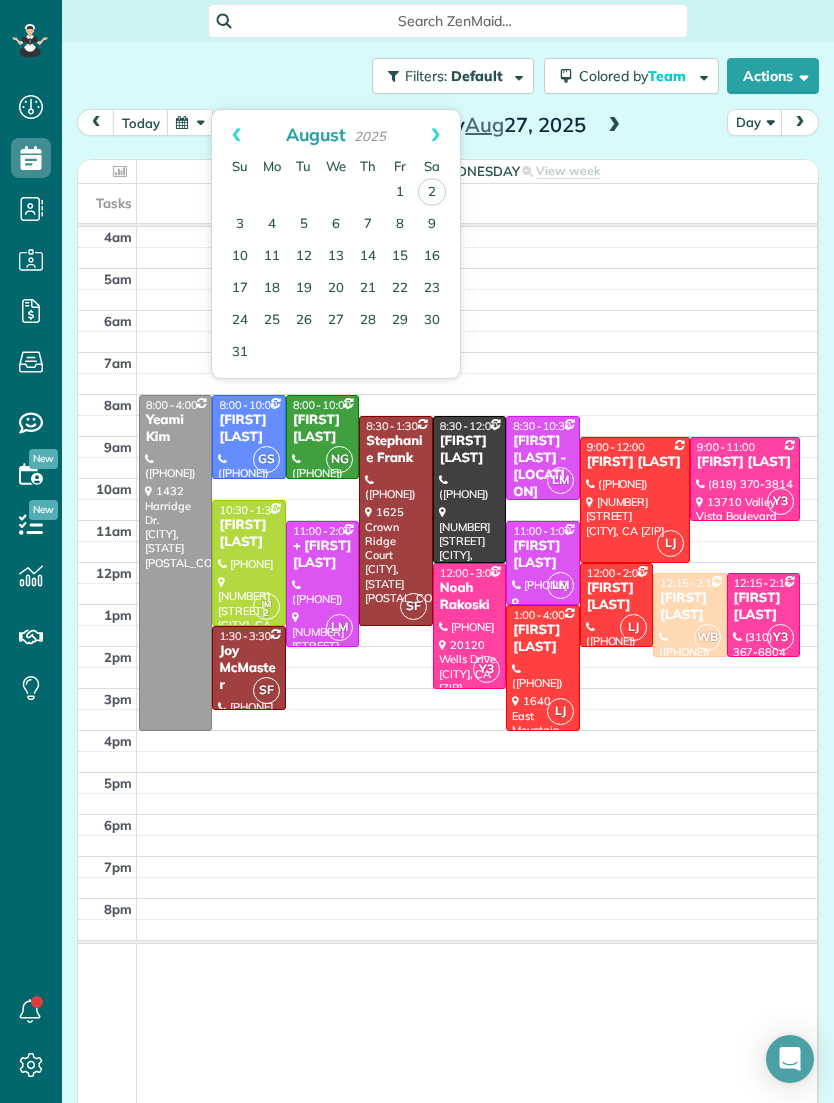 click at bounding box center (614, 126) 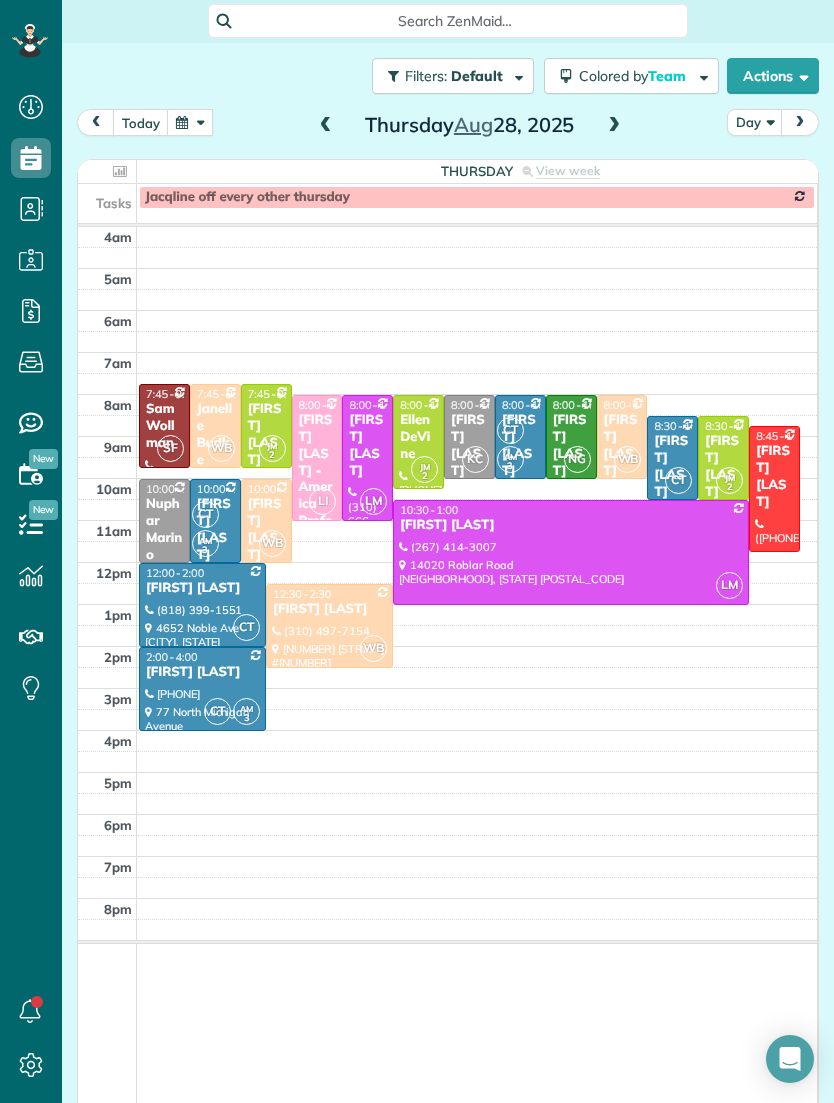 click at bounding box center (190, 122) 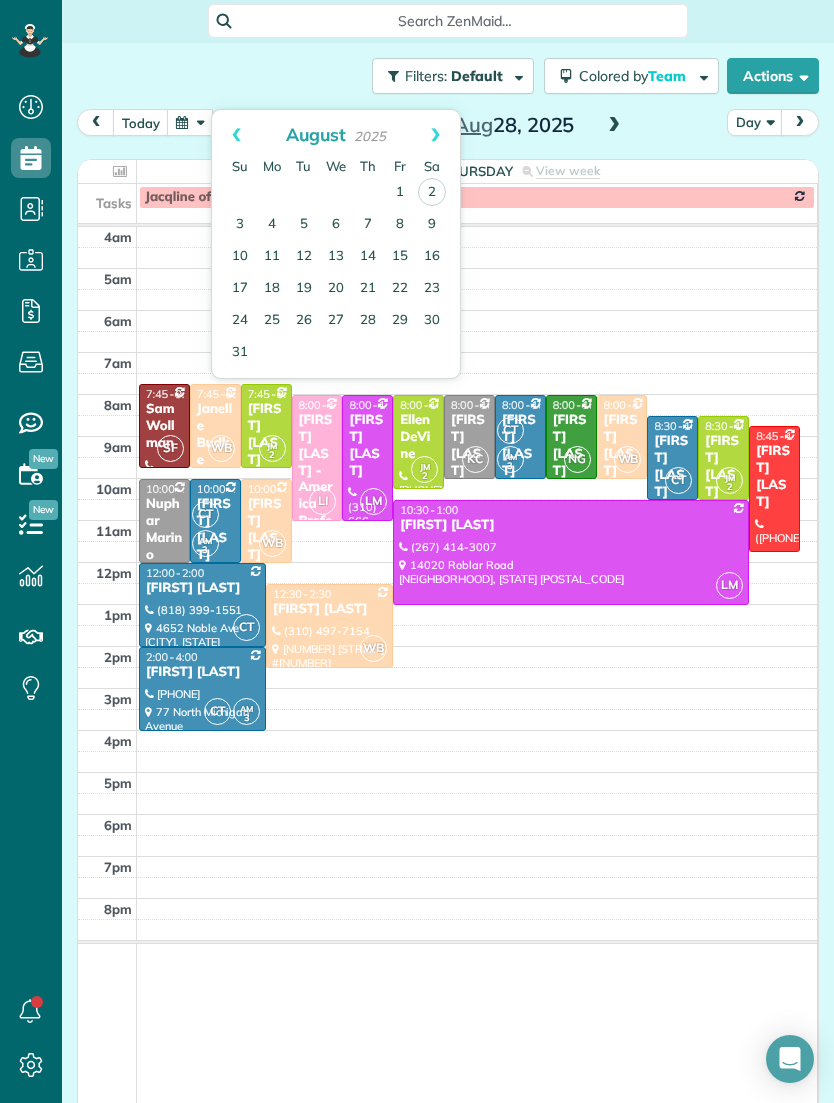 click on "14" at bounding box center [368, 257] 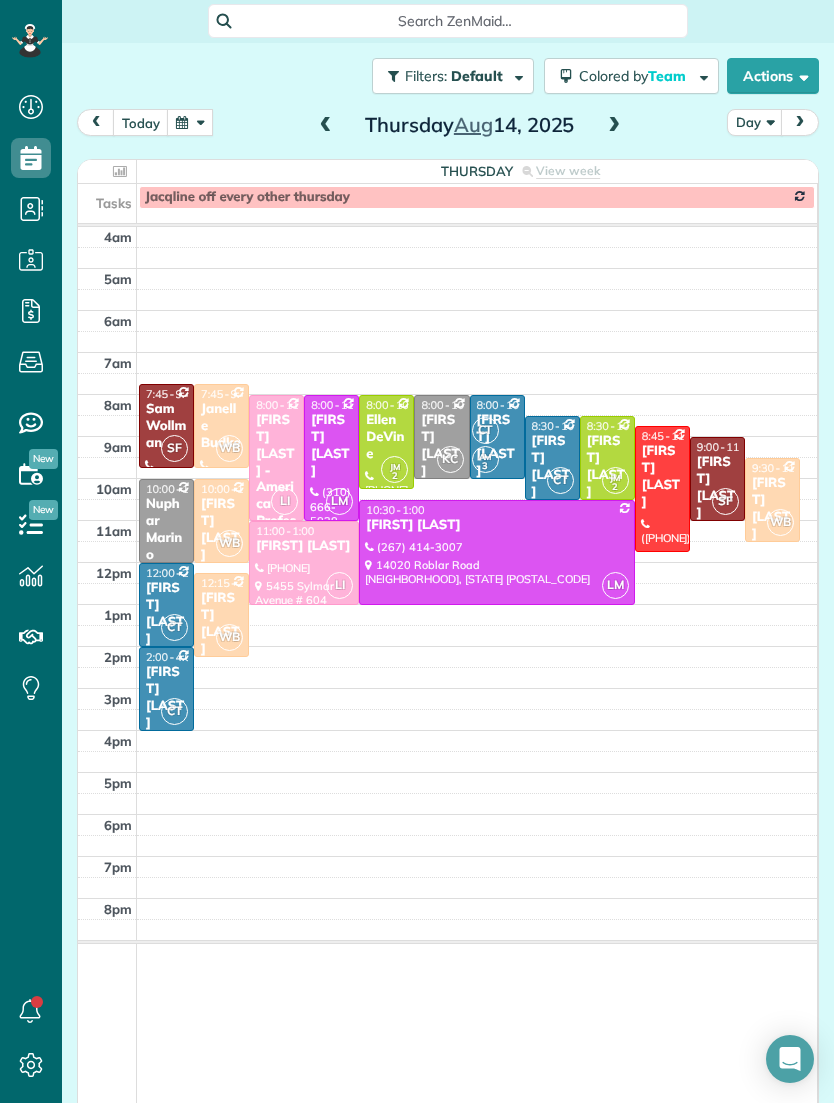 click at bounding box center [190, 122] 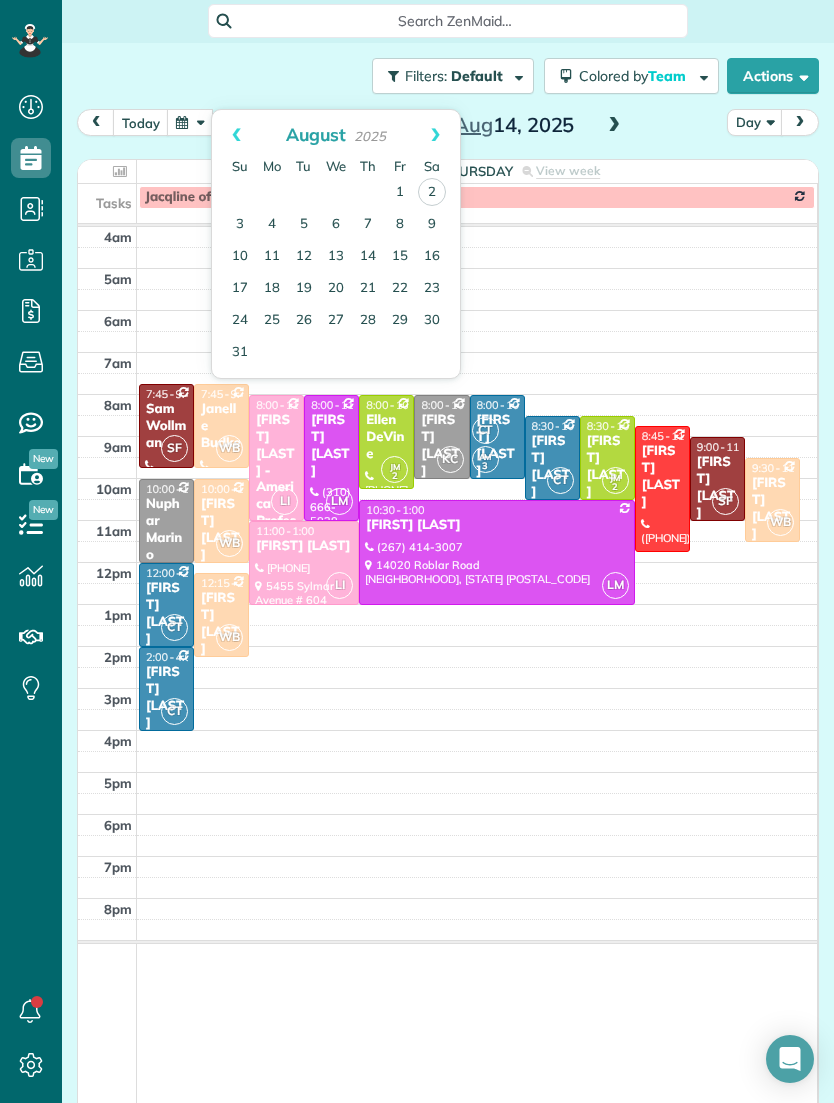 click on "12" at bounding box center (304, 257) 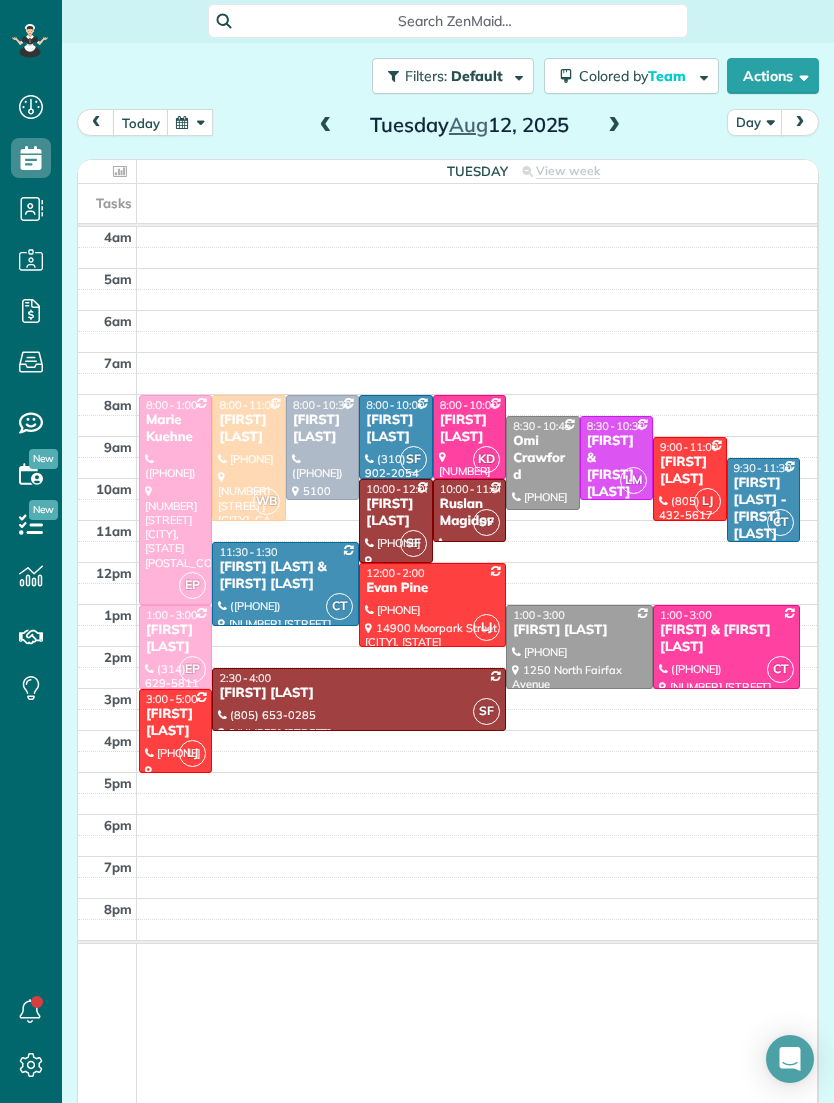 click at bounding box center [614, 126] 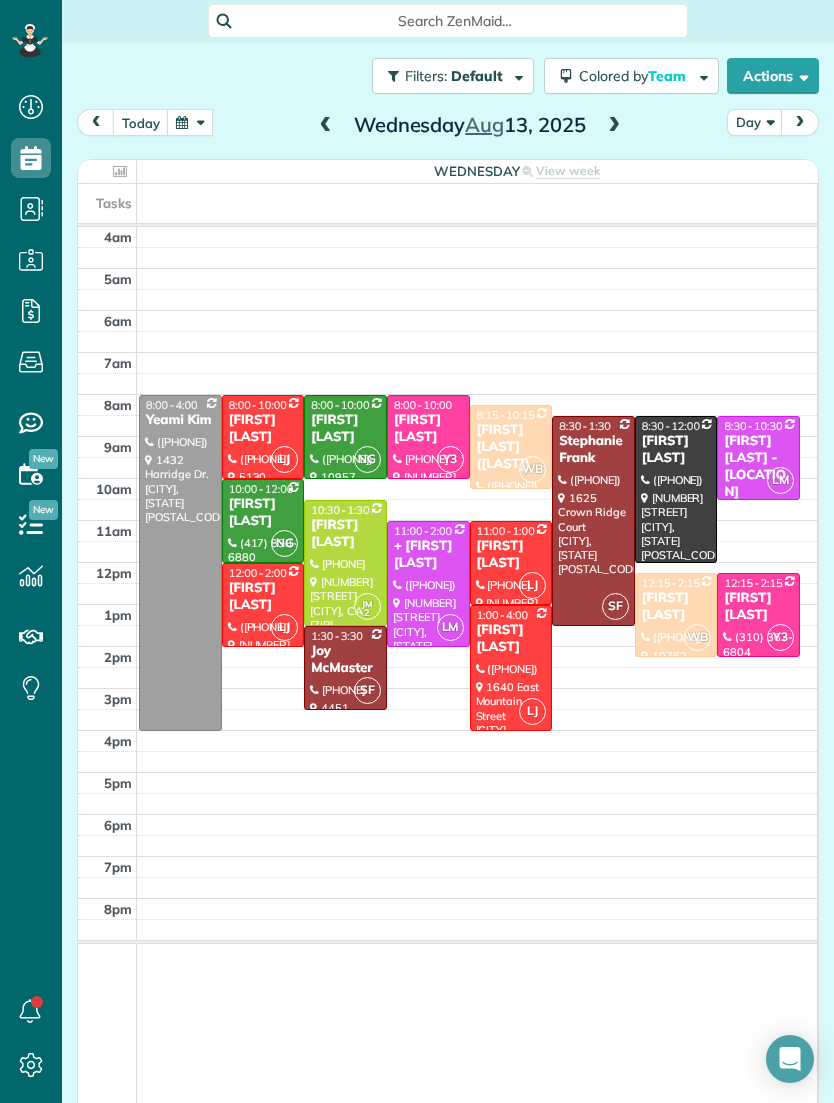 click at bounding box center (326, 126) 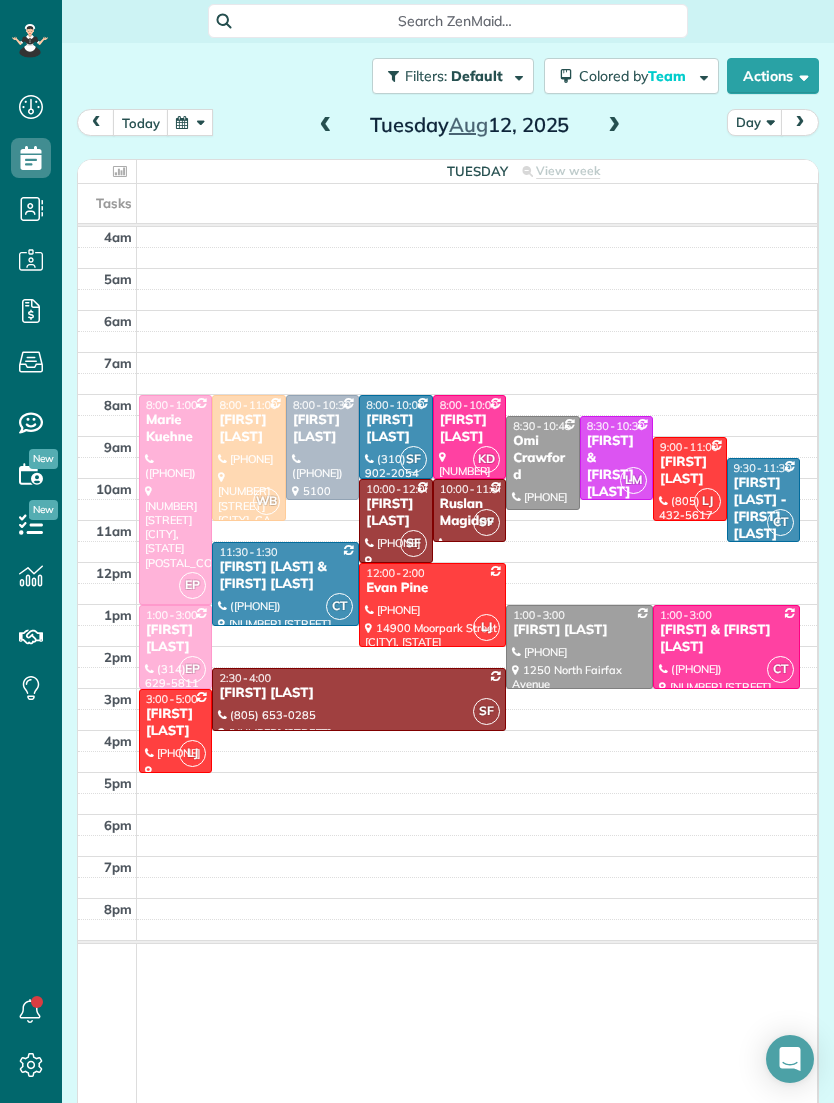 click at bounding box center [326, 126] 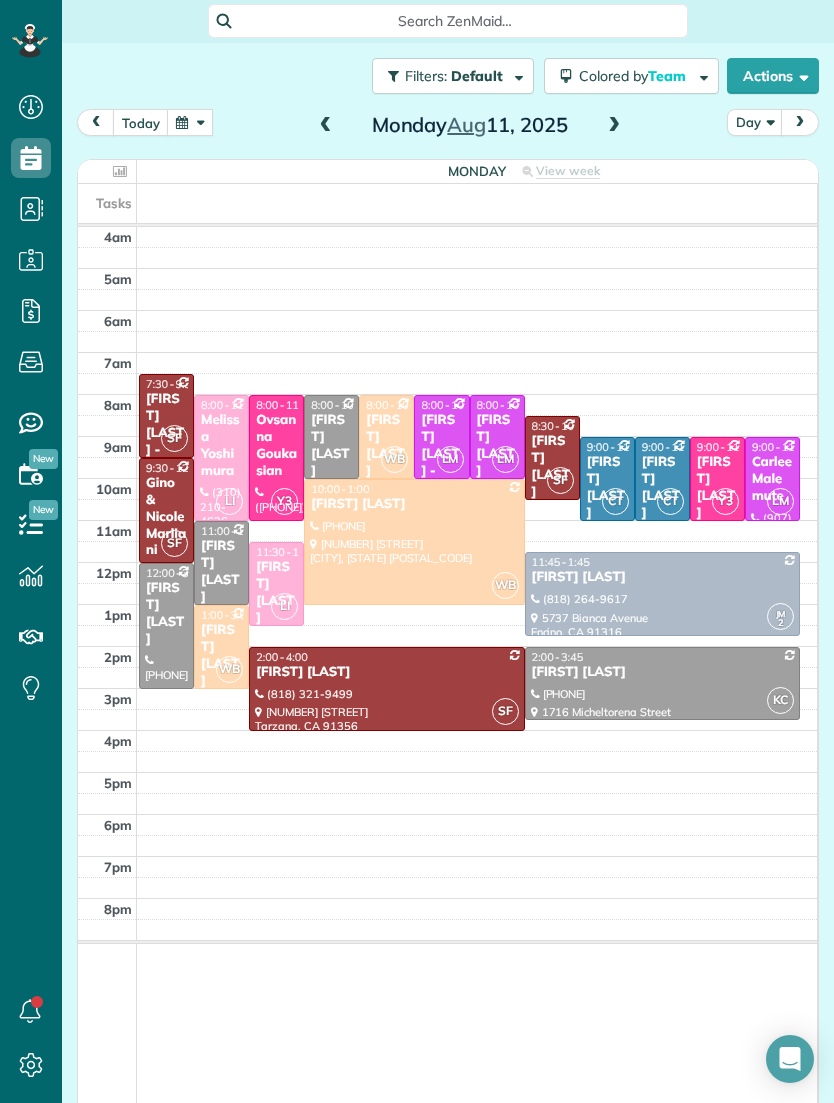 click at bounding box center (614, 126) 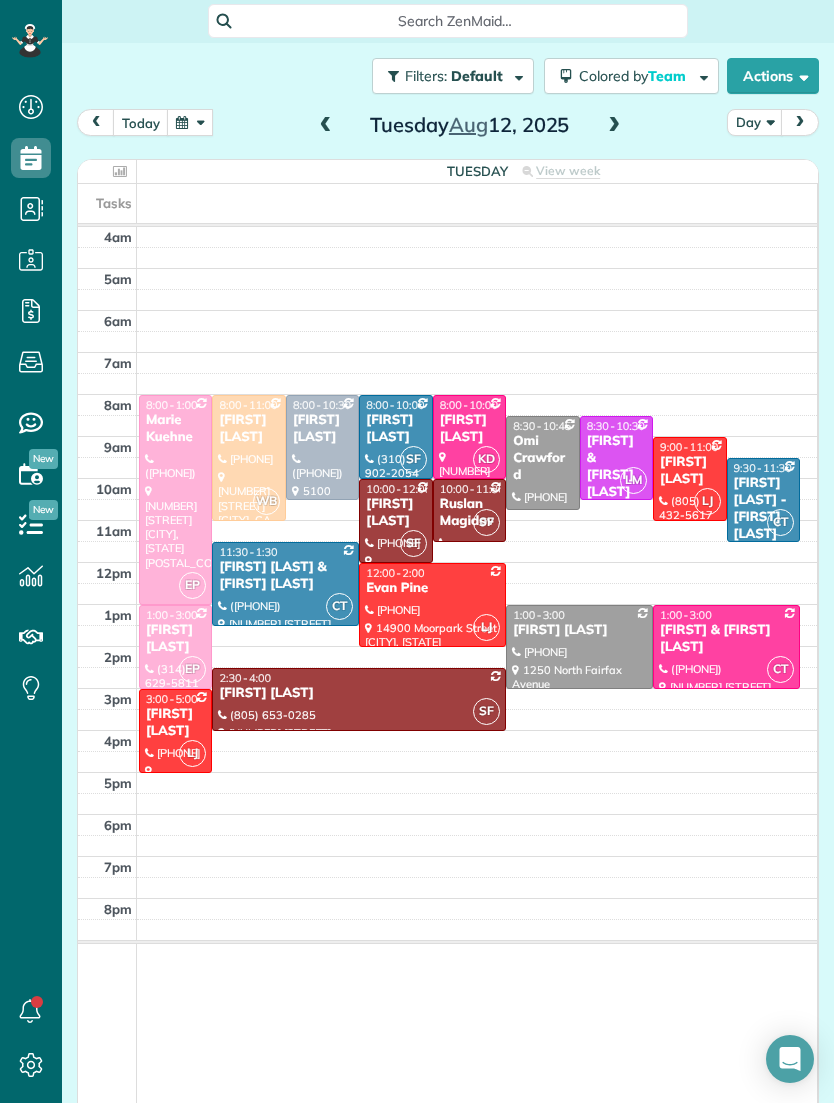 click on "today   Day Tuesday  Aug  12, 2025" at bounding box center [448, 127] 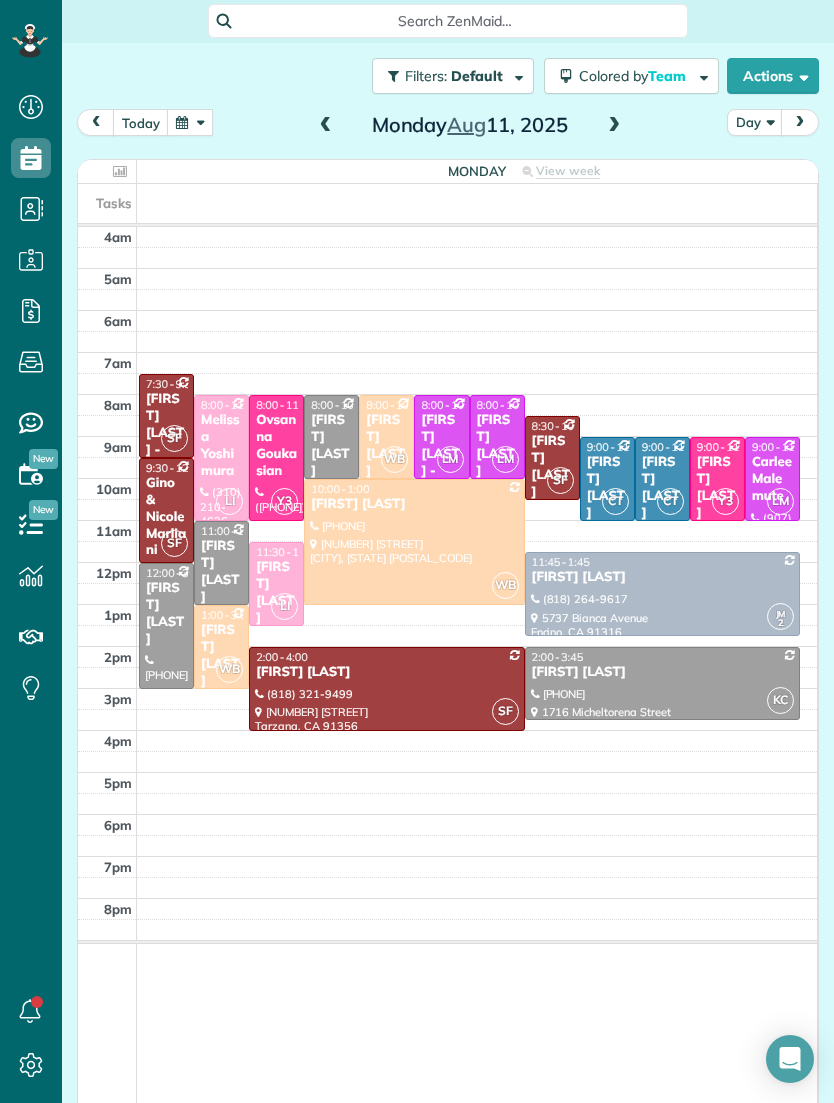 click on "[FIRST] [LAST]" at bounding box center (386, 446) 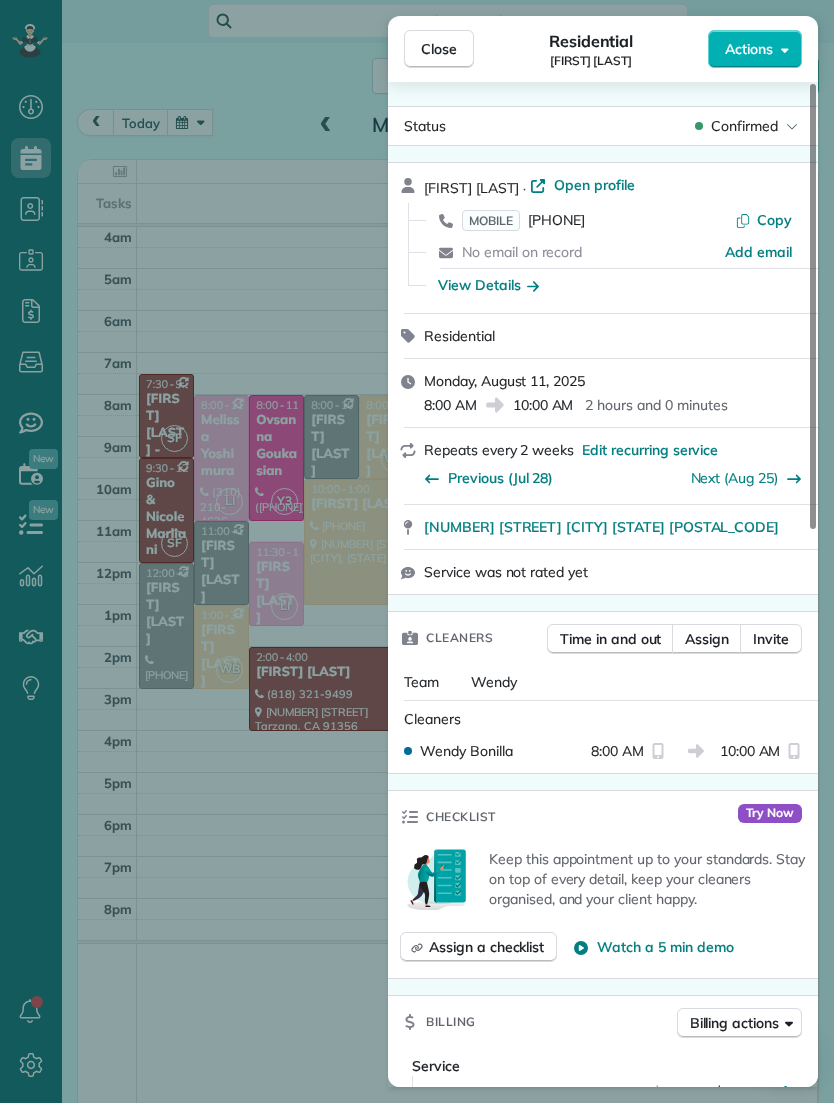 click on "Close" at bounding box center [439, 49] 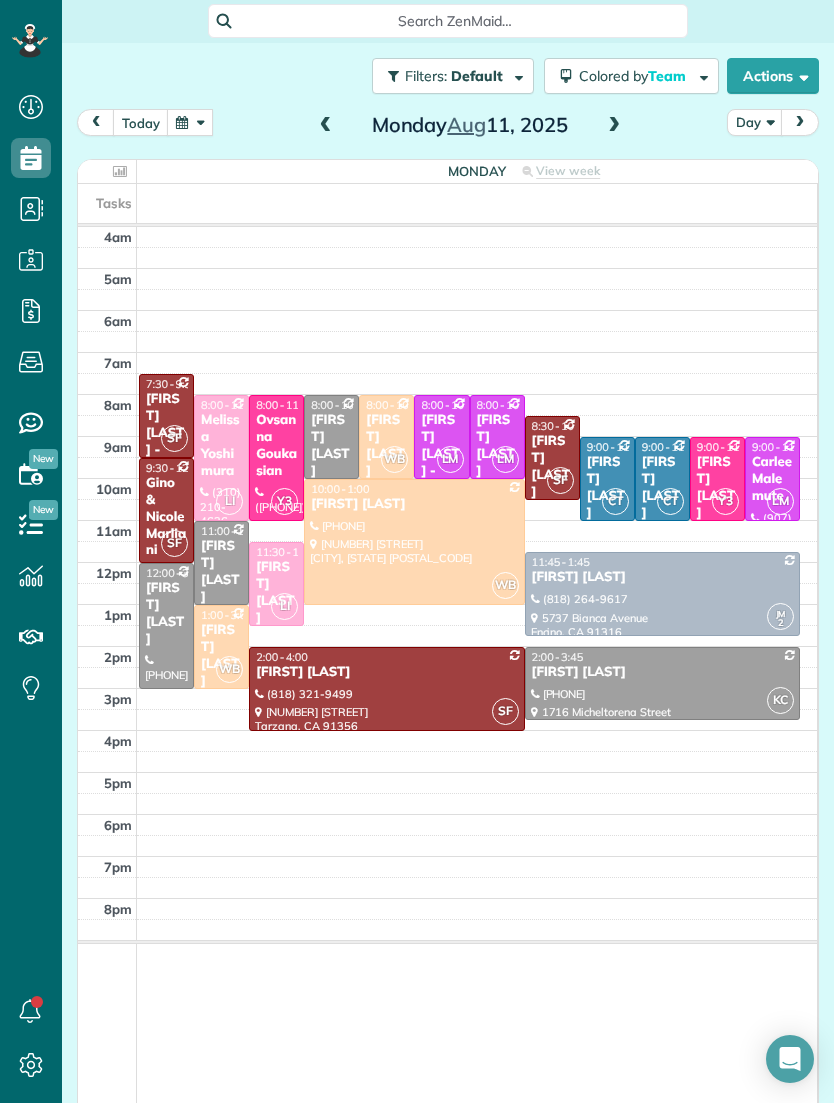 click at bounding box center (614, 126) 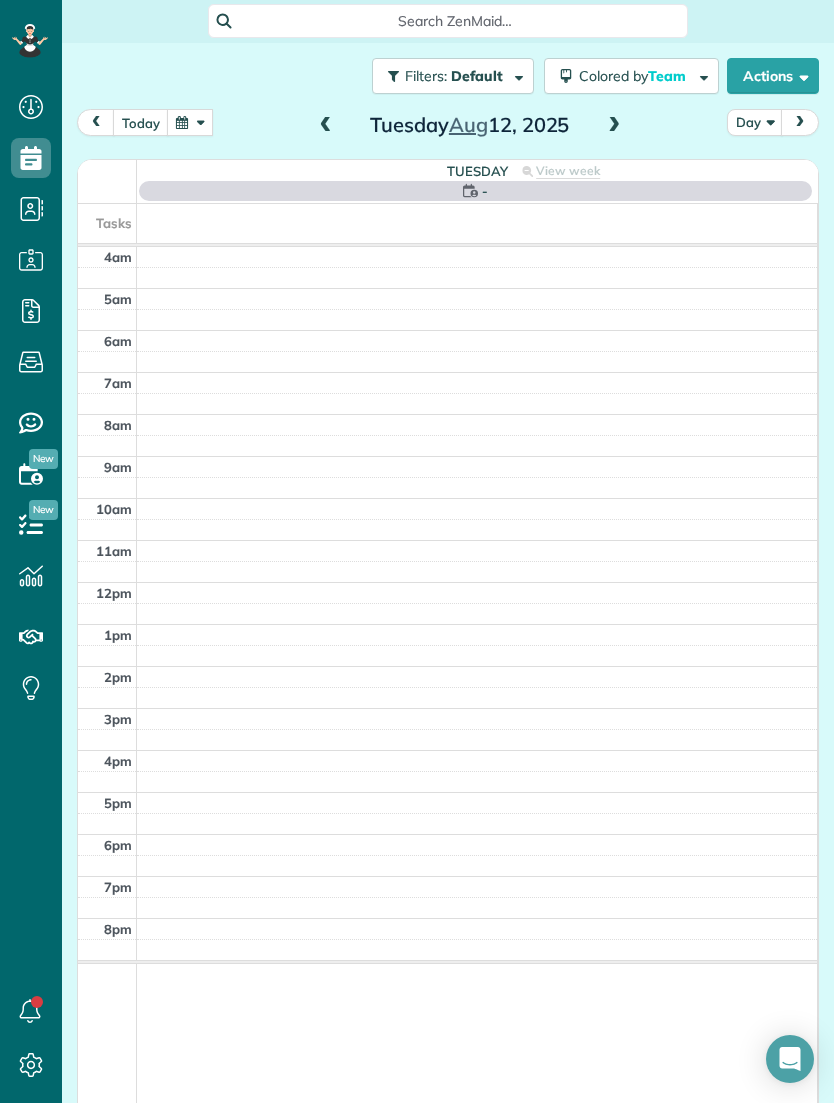 click at bounding box center (614, 126) 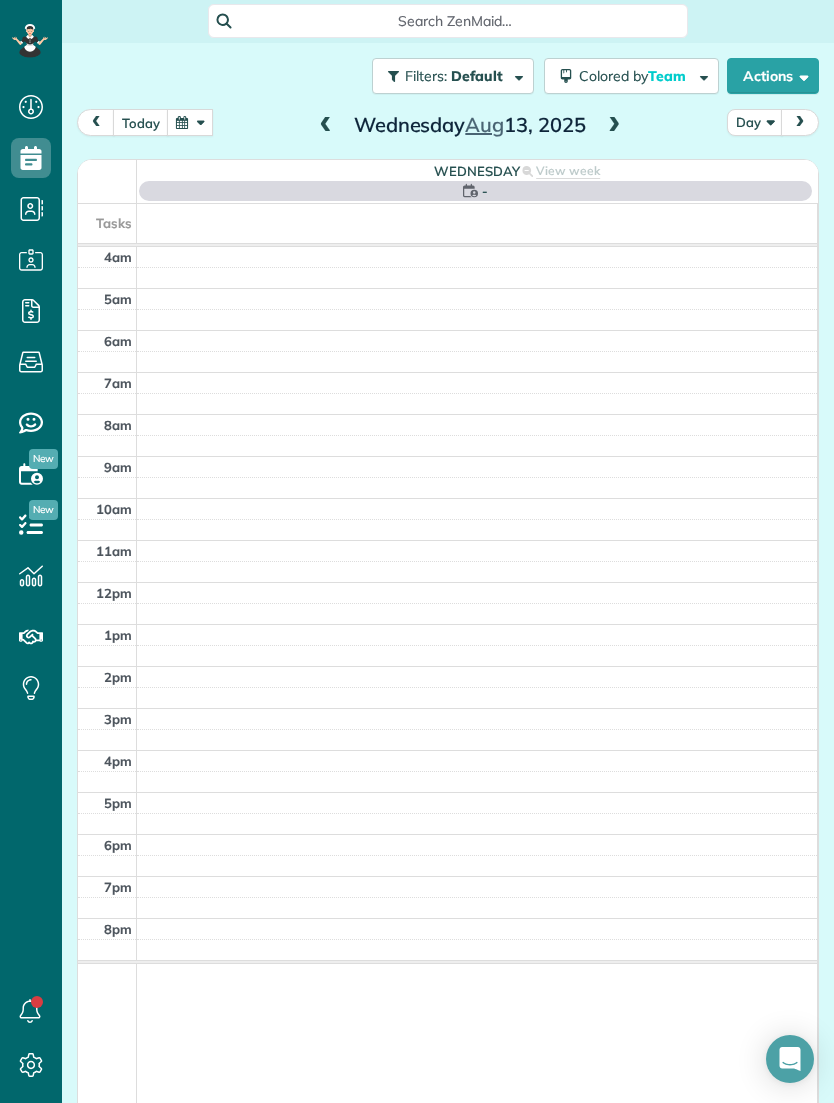 click at bounding box center [190, 122] 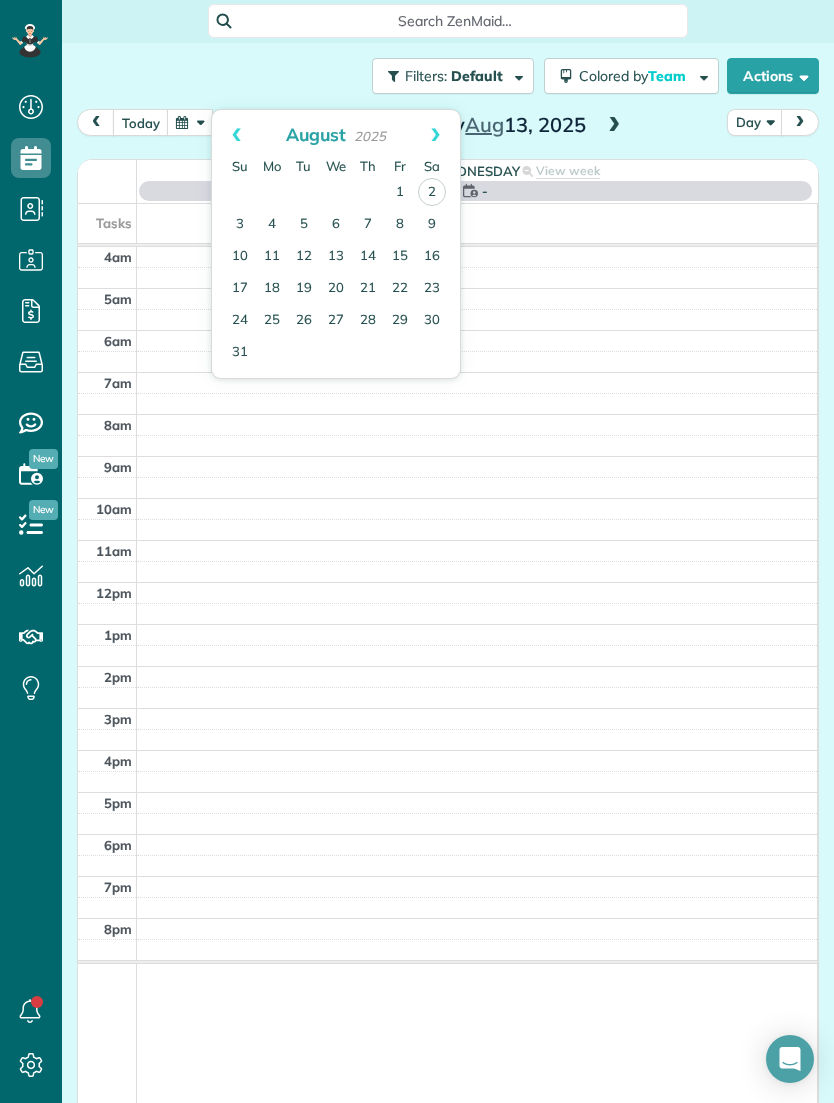 click on "5" at bounding box center [304, 225] 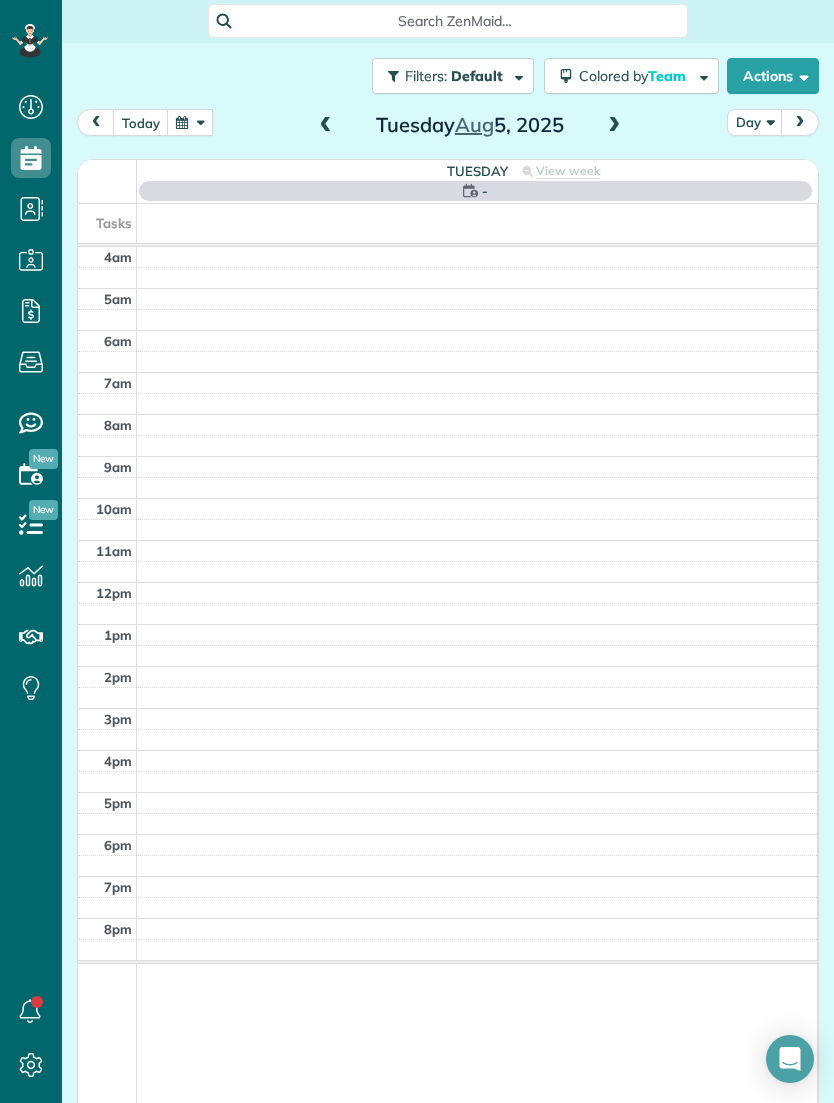 click at bounding box center [190, 122] 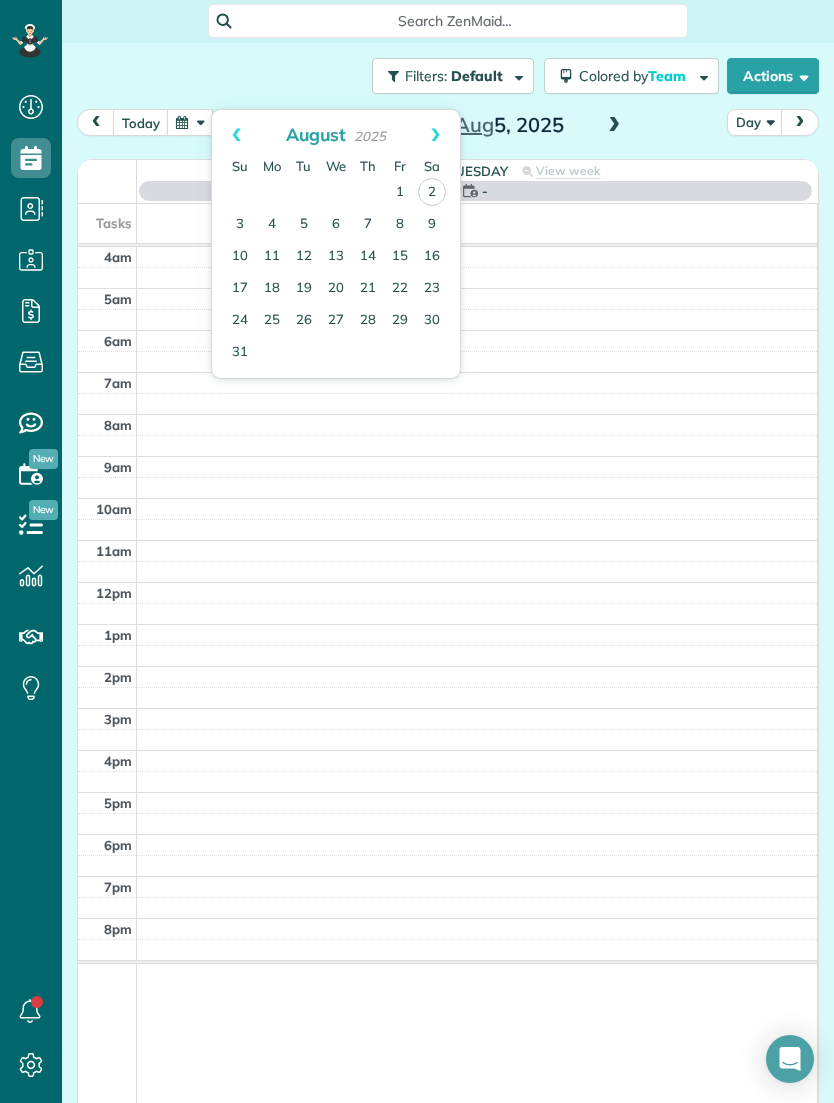 click on "Prev" at bounding box center [236, 135] 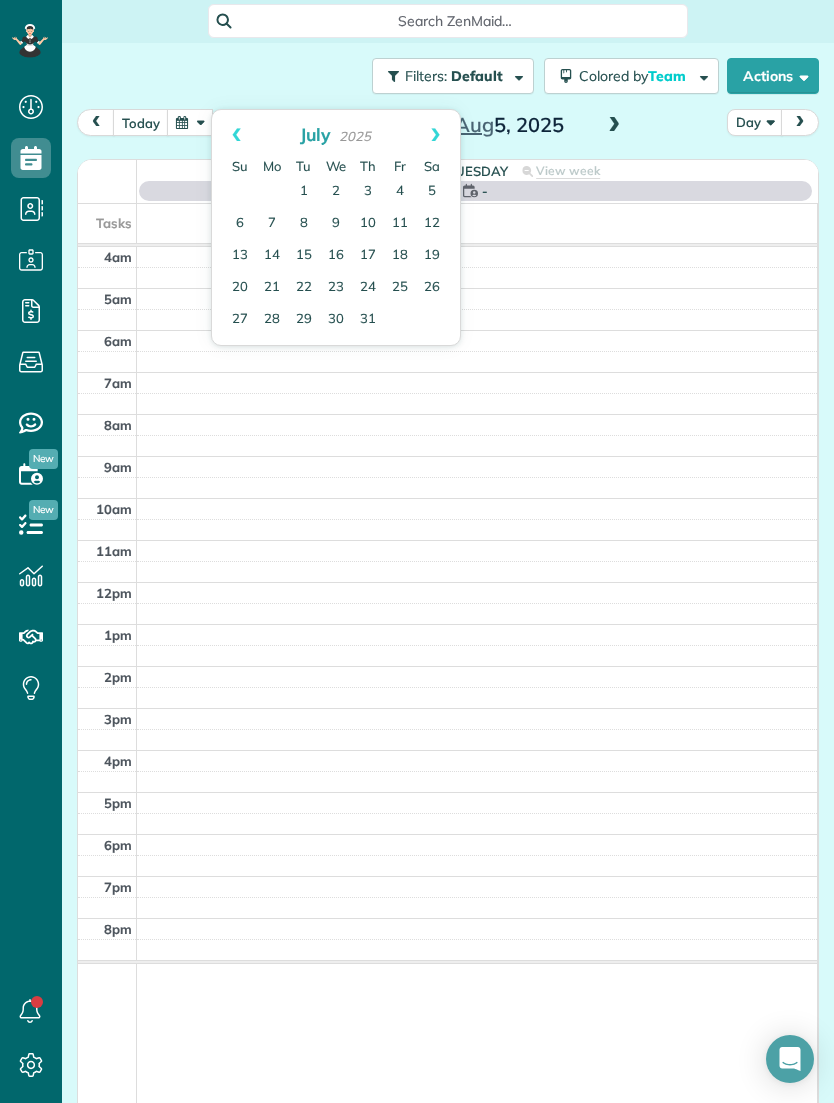 click on "Next" at bounding box center [435, 135] 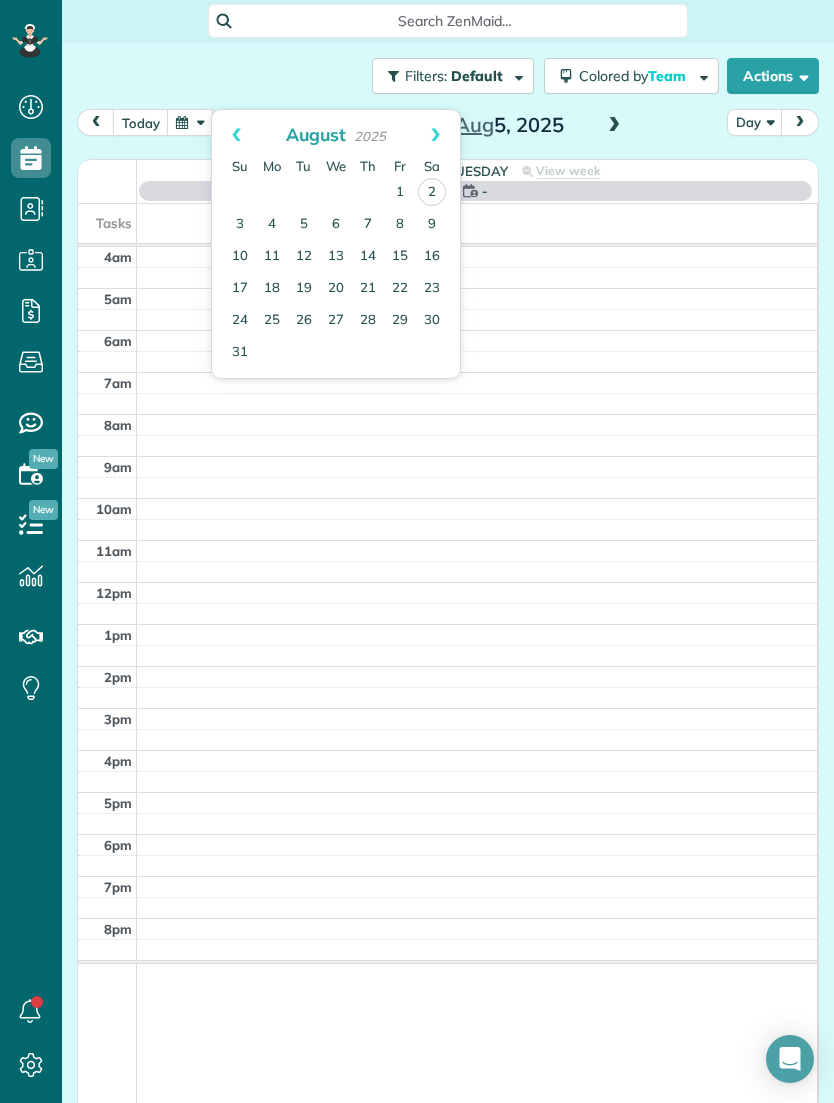 click on "5" at bounding box center (304, 225) 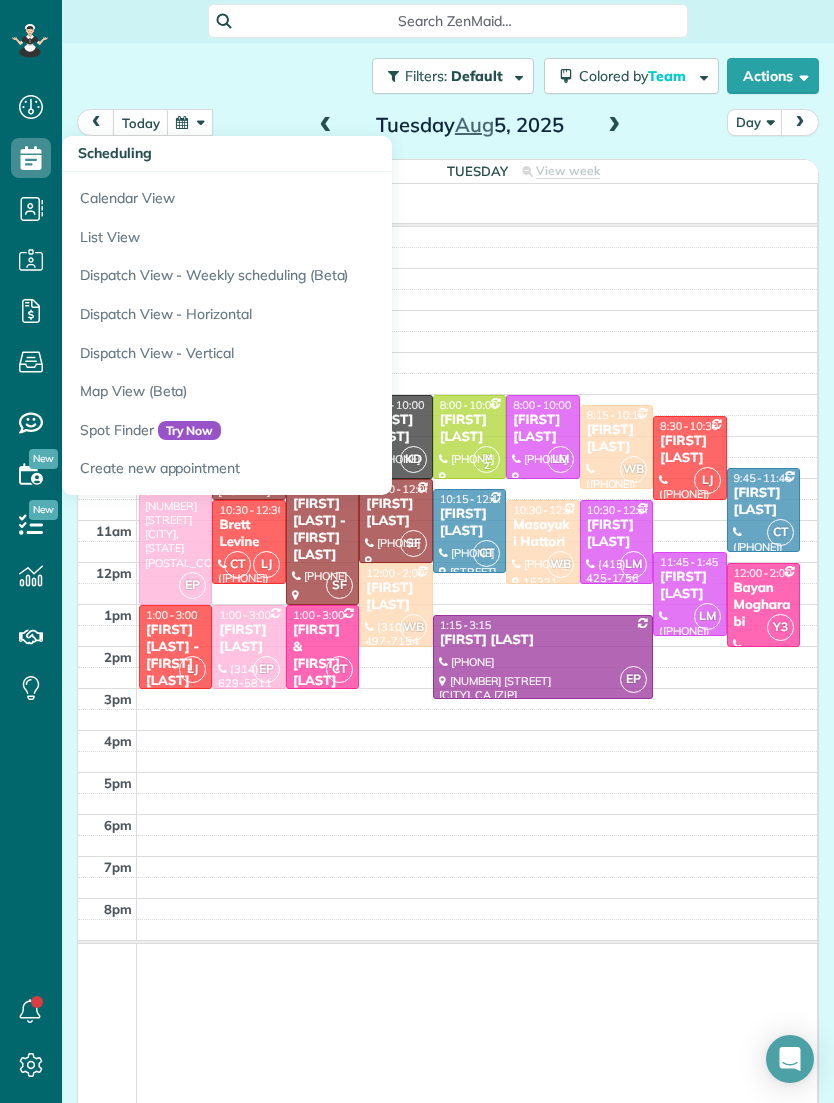click on "today   Day Tuesday  Aug  5, 2025 Tuesday
View week $2,020.00 50.5  Man Hours 22  Appointments 0% Paid All Assigned Tasks 4am 5am 6am 7am 8am 9am 10am 11am 12pm 1pm 2pm 3pm 4pm 5pm 6pm 7pm 8pm EP 8:00 - 1:00 [FIRST] [LAST] ([PHONE]) [NUMBER] [STREET] [CITY], CA [ZIP] SF 8:00 - 10:30 [FIRST] [LAST] ([PHONE]) [NUMBER] [STREET] [CITY], CA [ZIP] SF 8:00 - 10:00 [FIRST] [LAST] ([PHONE]) [NUMBER] [STREET] [CITY], CA [ZIP] KD 8:00 - 10:00 [FIRST] [LAST] ([PHONE]) [NUMBER] [STREET] [CITY], CA [ZIP] JM 2 8:00 - 10:00 [FIRST] [LAST] ([PHONE]) [NUMBER] [STREET] [CITY], CA [ZIP] LM 8:00 - 10:00 [FIRST] [LAST] ([PHONE]) [NUMBER] [STREET] [CITY], CA [ZIP] WB 8:15 - 10:15 [FIRST] [LAST] ([PHONE]) [NUMBER] [STREET] #[NUMBER] [CITY], CA [ZIP] LJ 8:30 - 10:30 [FIRST] [LAST] ([PHONE]) [NUMBER] [STREET]. [CITY] ?, CA ? CT 9:45 - 11:45 [FIRST] [LAST] ([PHONE]) [NUMBER] [STREET] [CITY], CA [ZIP] SF 10:00 - 1:00 [FIRST] [LAST] - [FIRST] [LAST]" at bounding box center [448, 585] 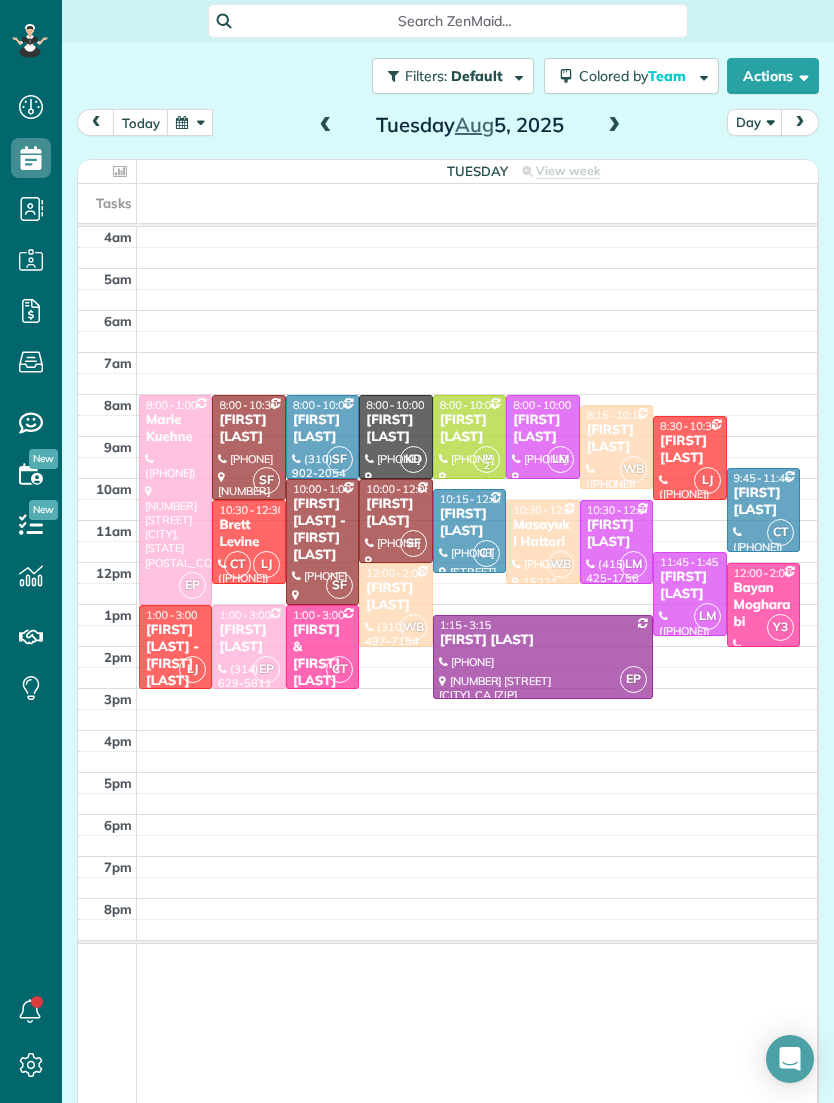 click at bounding box center (326, 126) 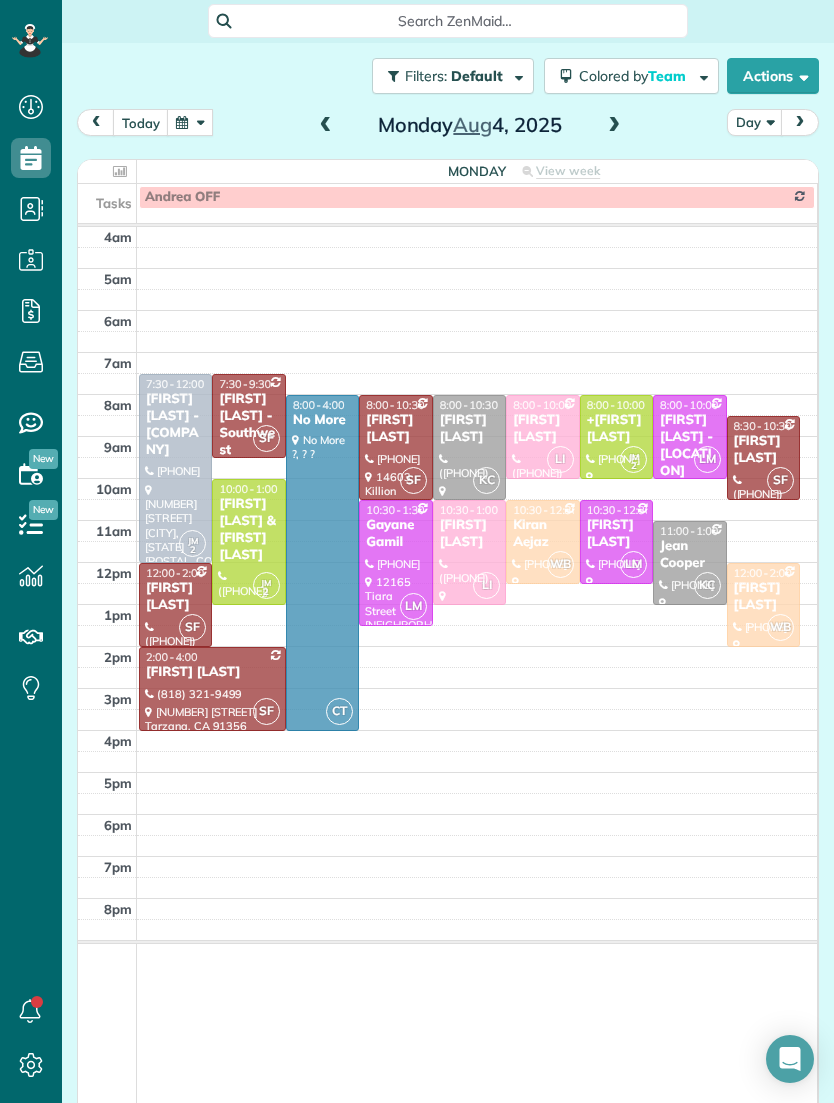 click at bounding box center [614, 126] 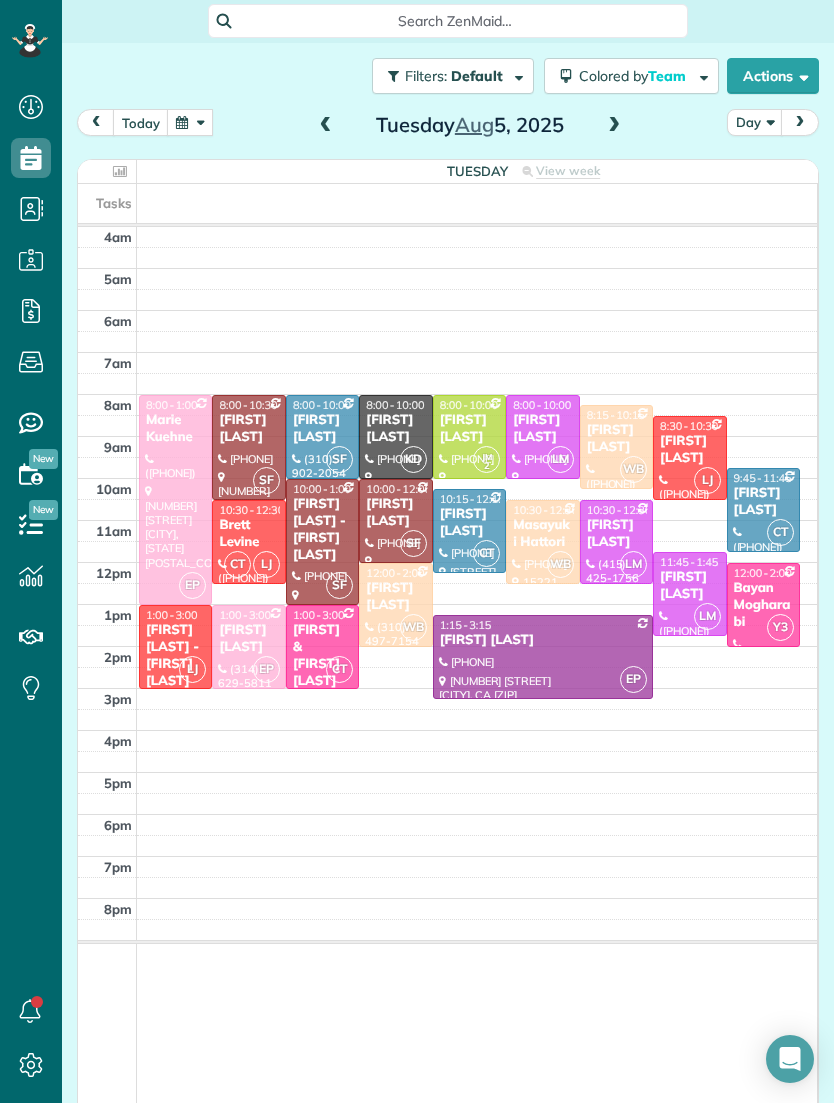 click at bounding box center (614, 126) 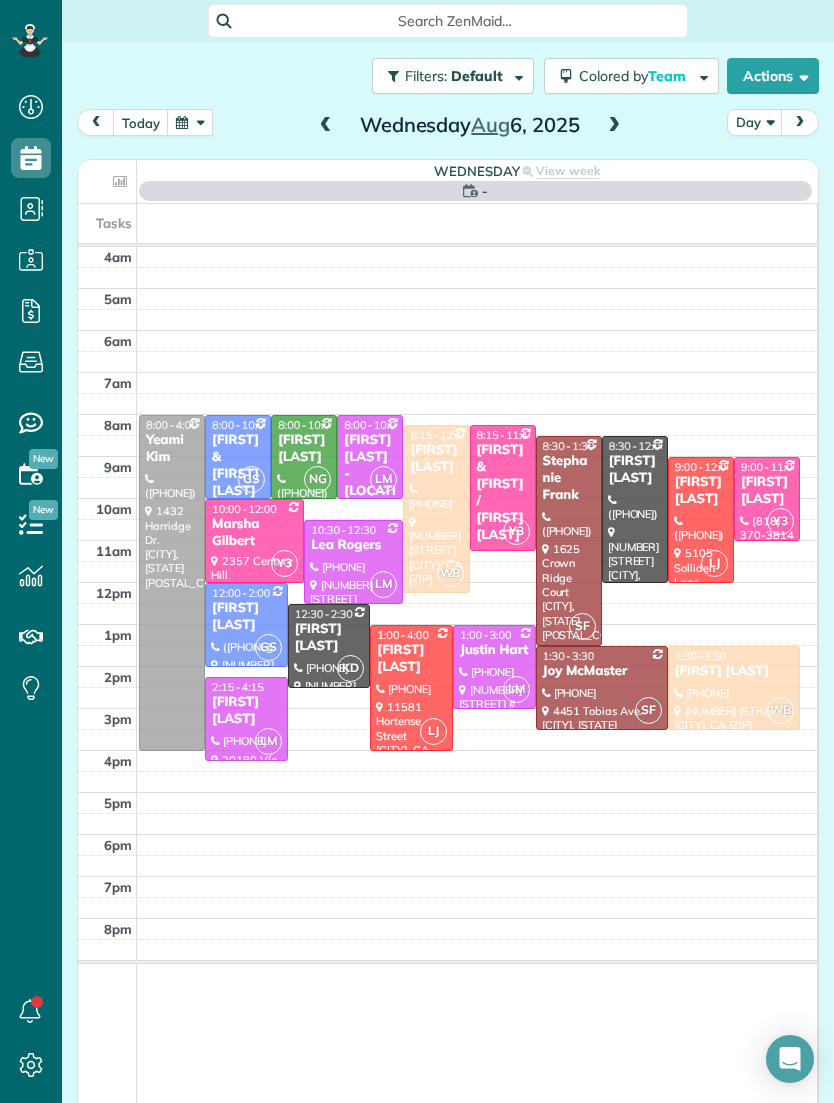click at bounding box center [190, 122] 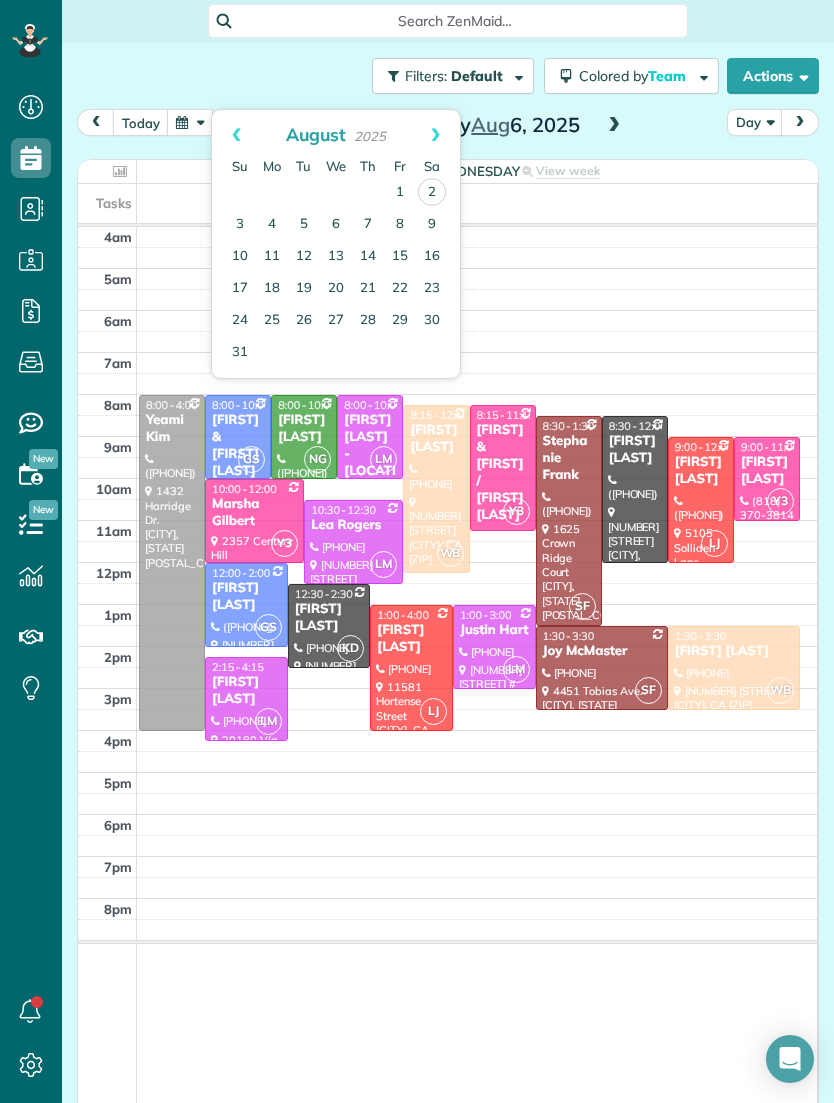 click on "18" at bounding box center (272, 289) 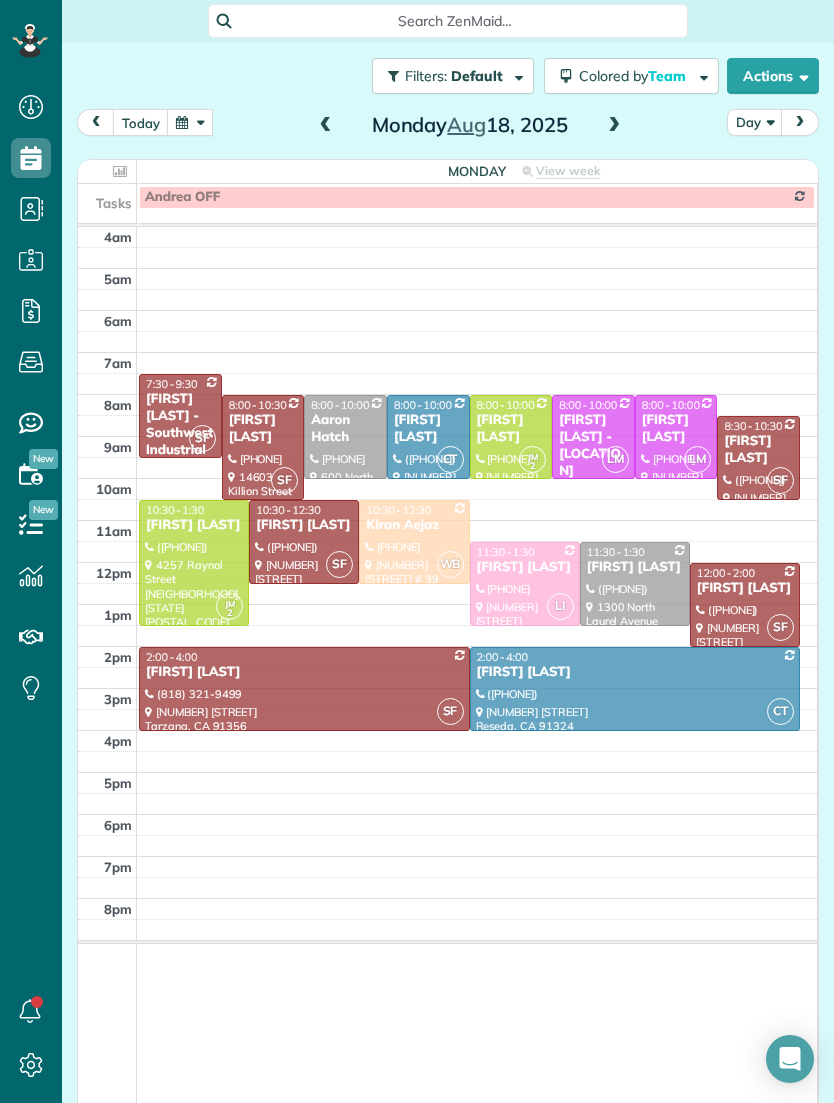 click at bounding box center (190, 122) 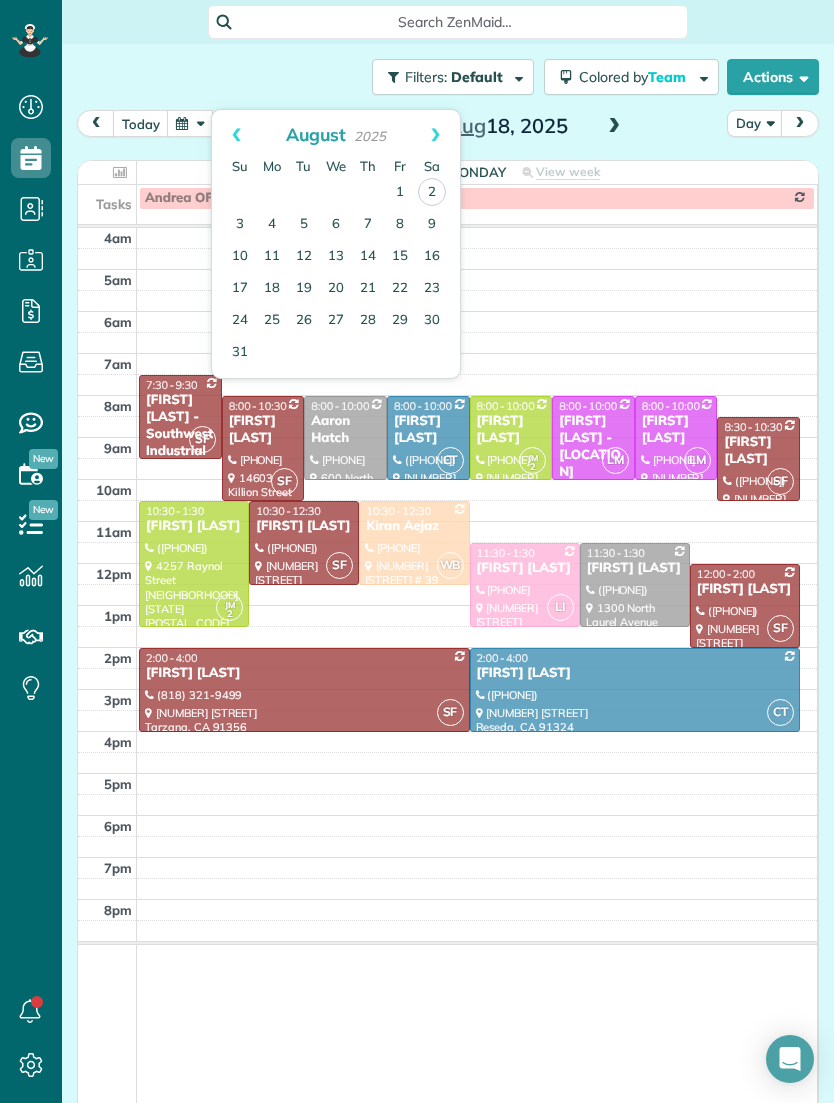 scroll, scrollTop: 0, scrollLeft: 0, axis: both 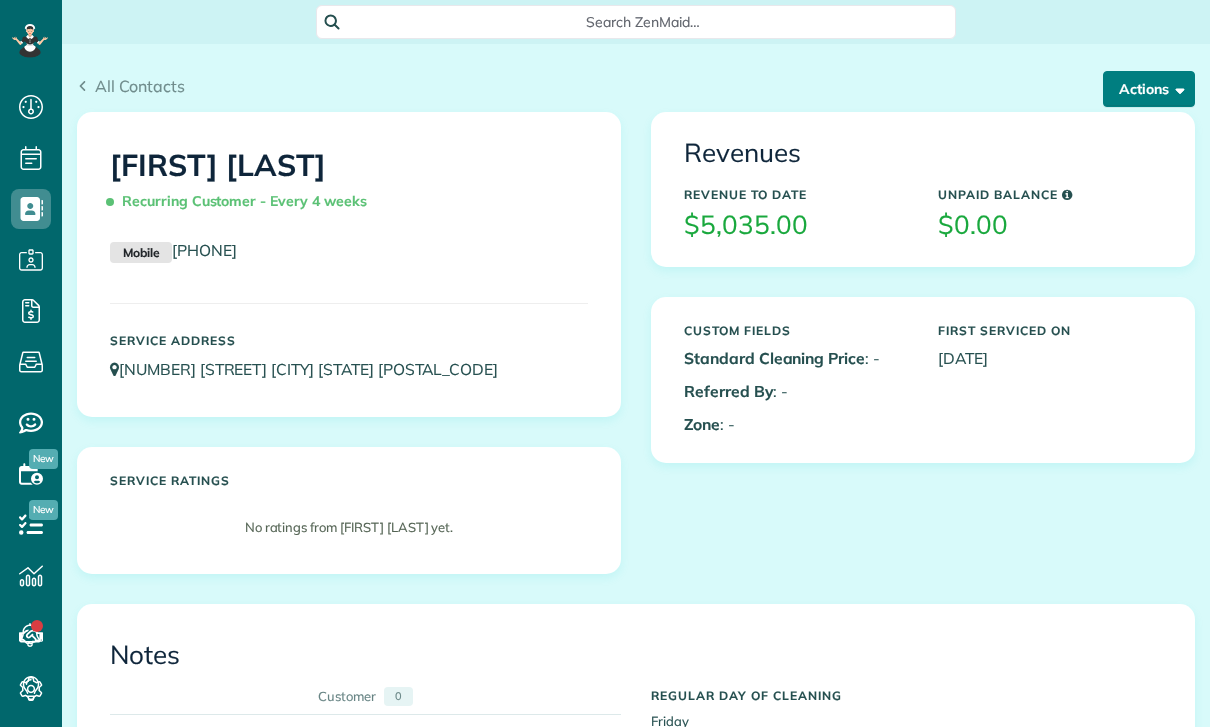 click on "Actions" at bounding box center [1149, 89] 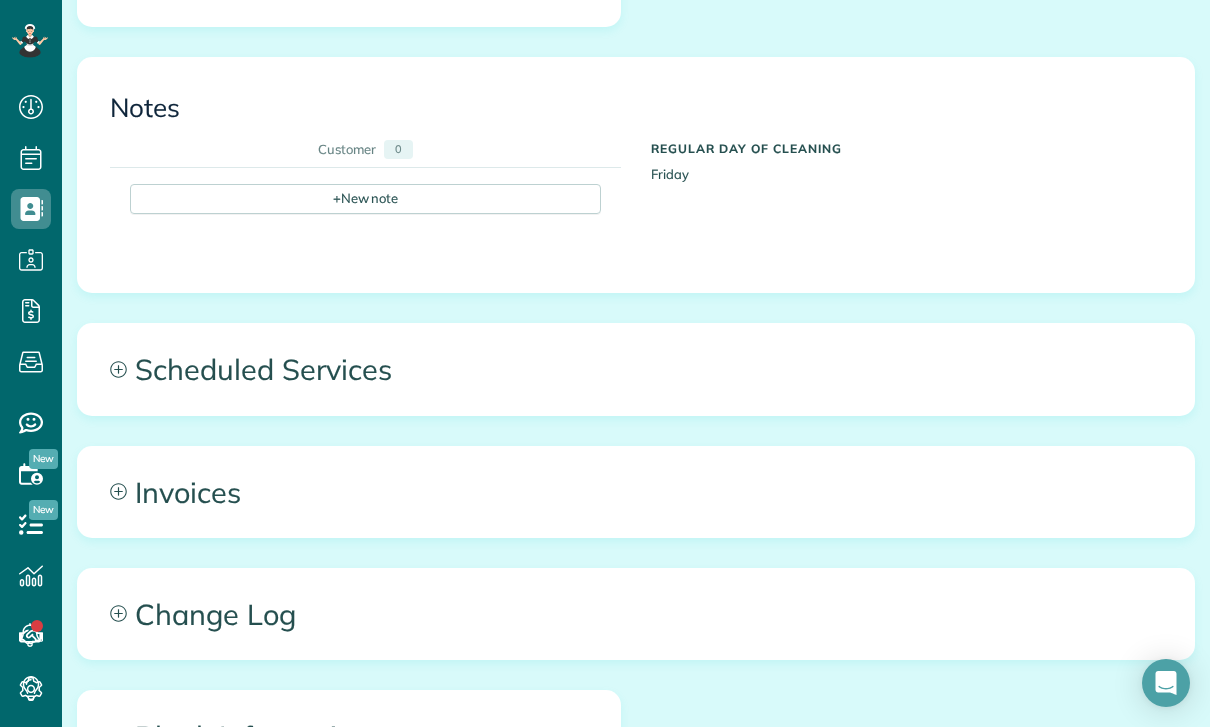 scroll, scrollTop: 551, scrollLeft: 0, axis: vertical 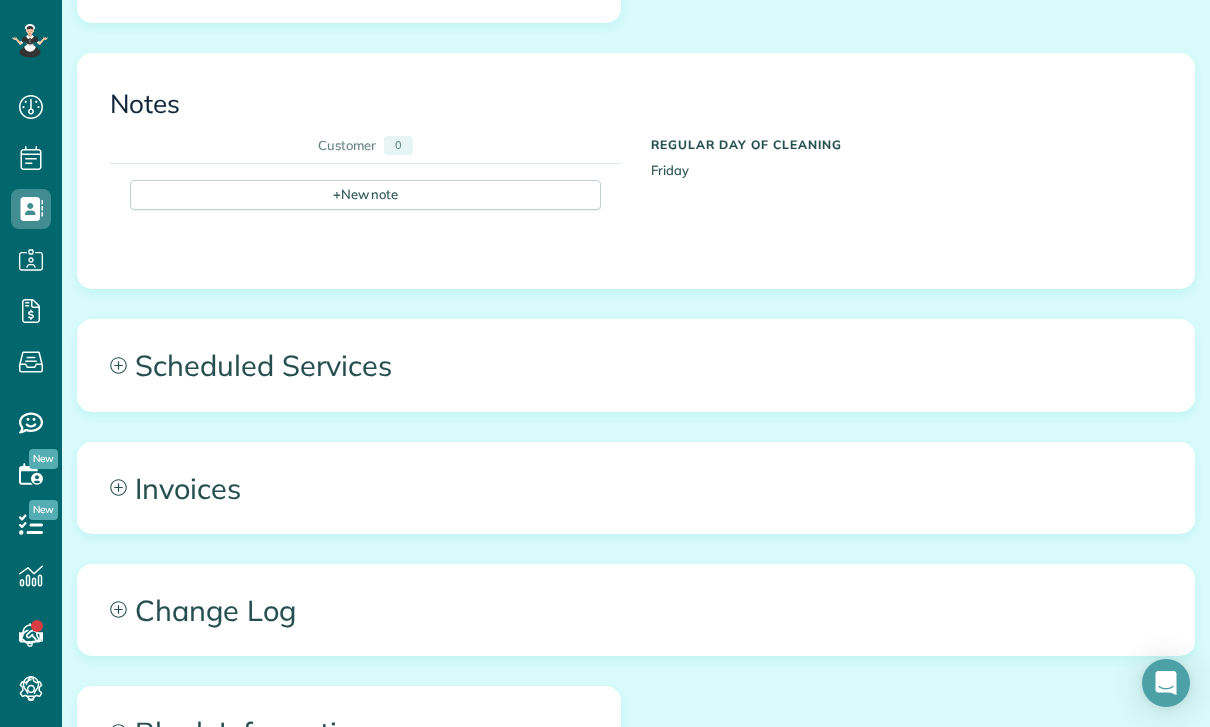 click on "Scheduled Services" at bounding box center (636, 365) 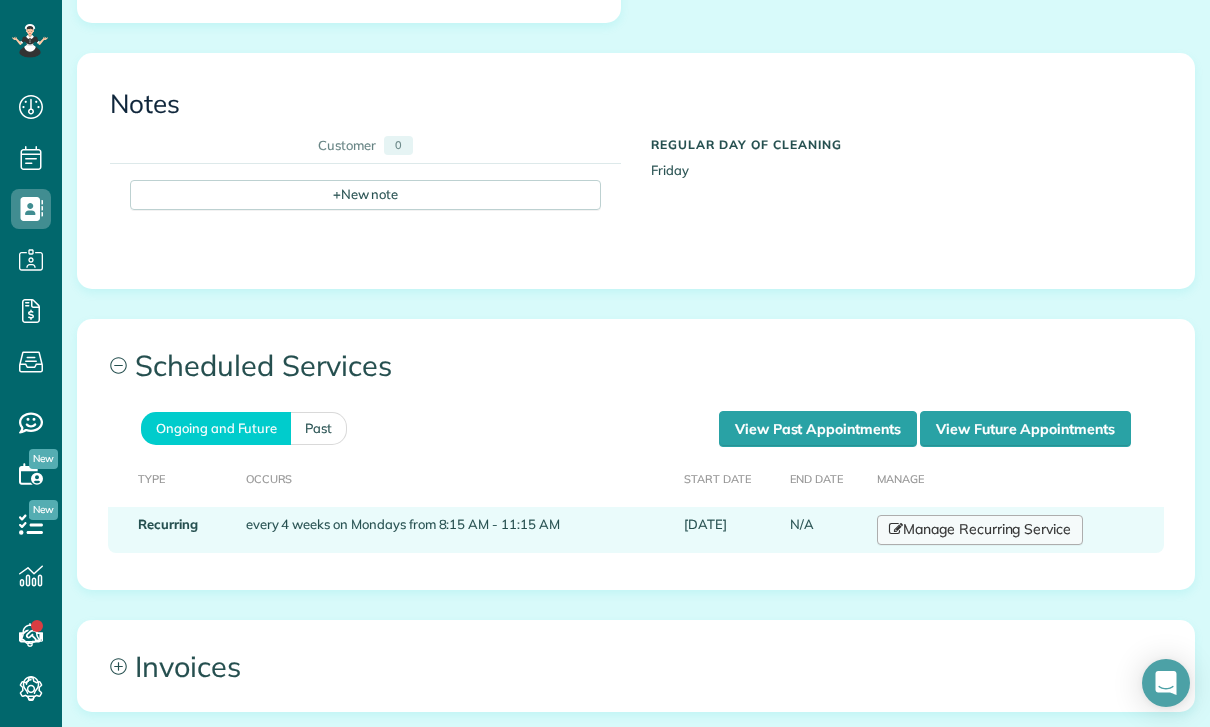 click on "Manage Recurring Service" at bounding box center (980, 530) 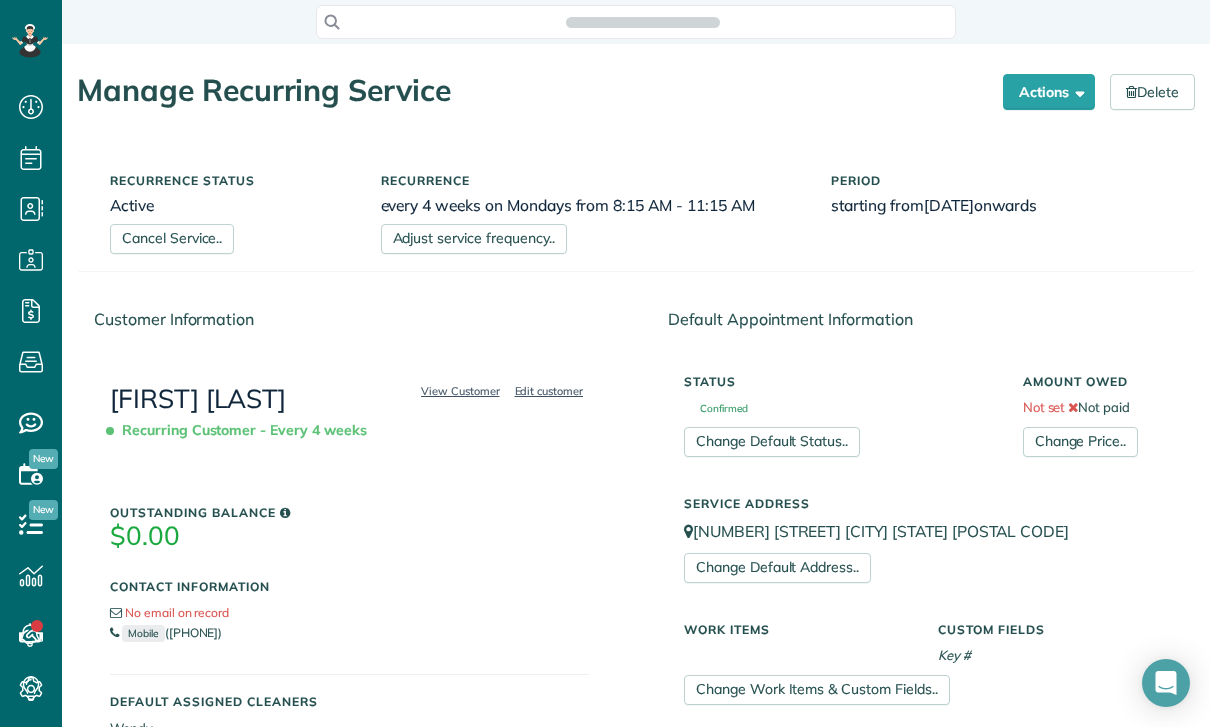 scroll, scrollTop: 0, scrollLeft: 0, axis: both 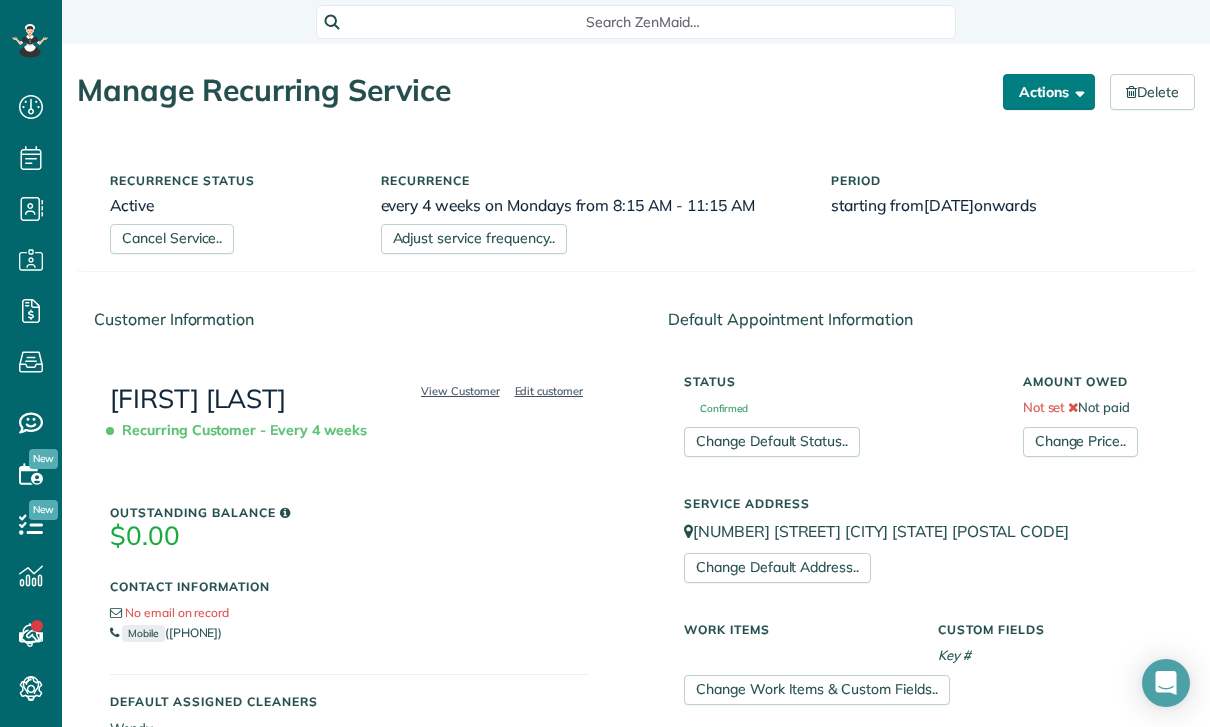 click on "Actions" at bounding box center (1049, 92) 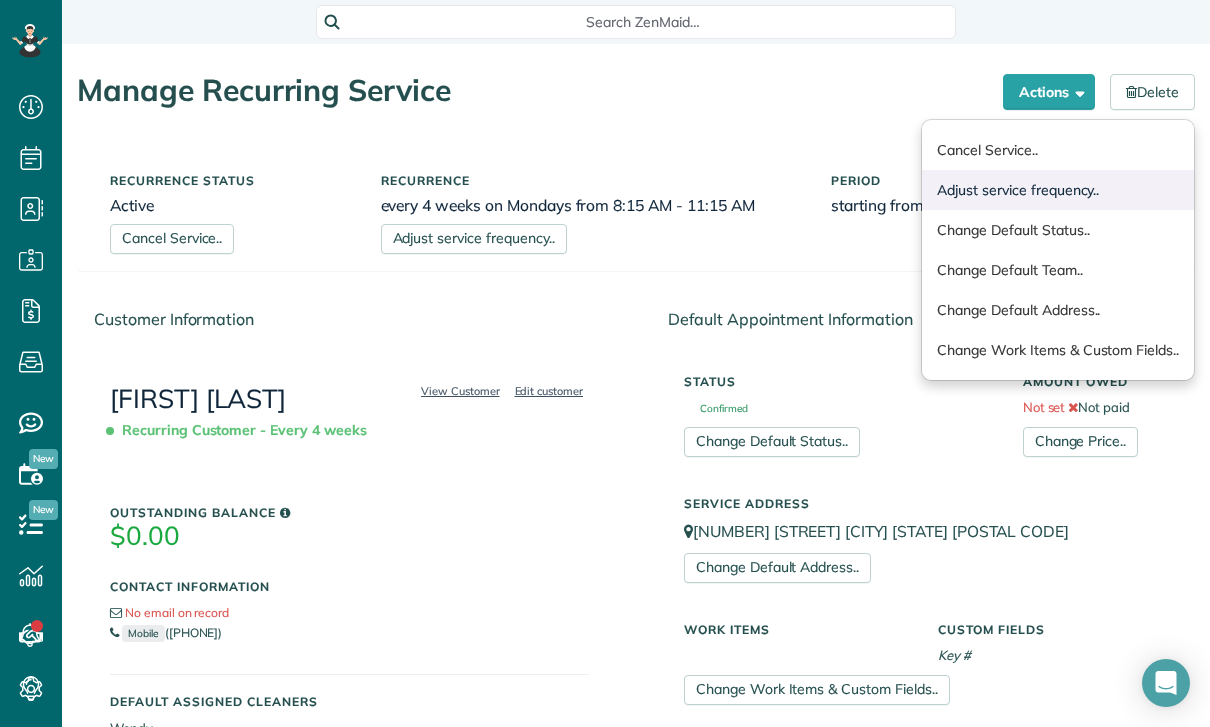 click on "Adjust service frequency.." at bounding box center (1058, 190) 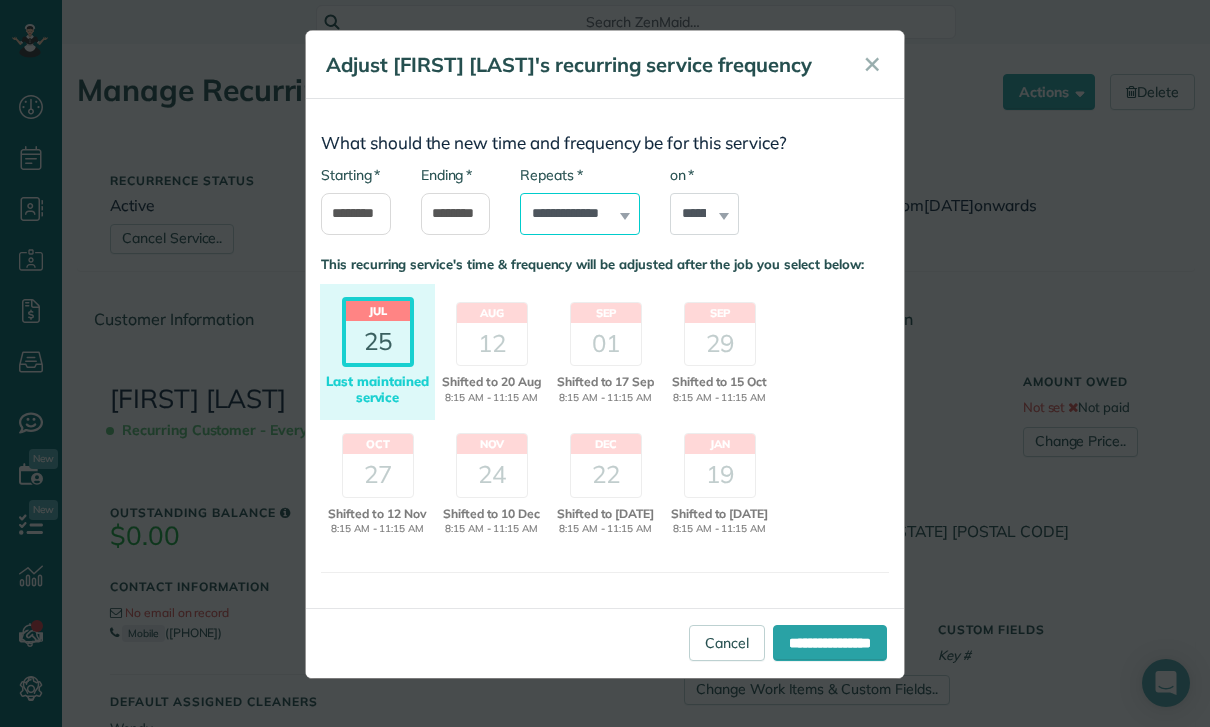 click on "**********" at bounding box center [580, 214] 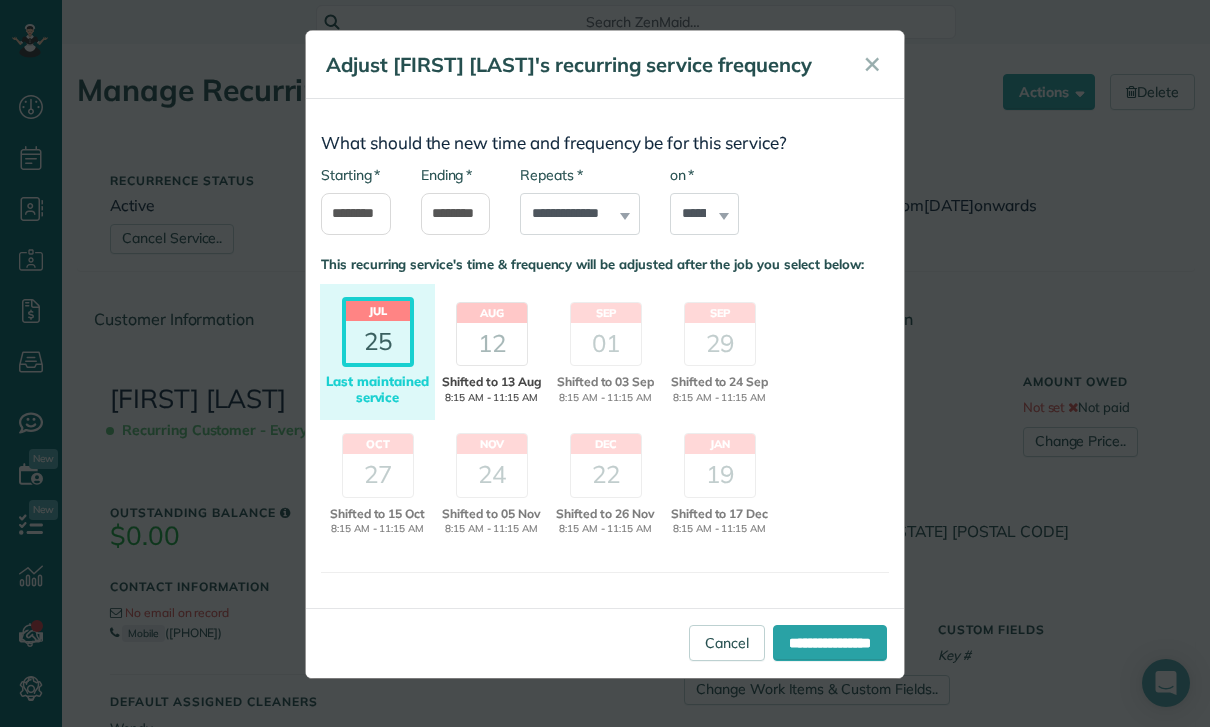 click on "12" at bounding box center (492, 344) 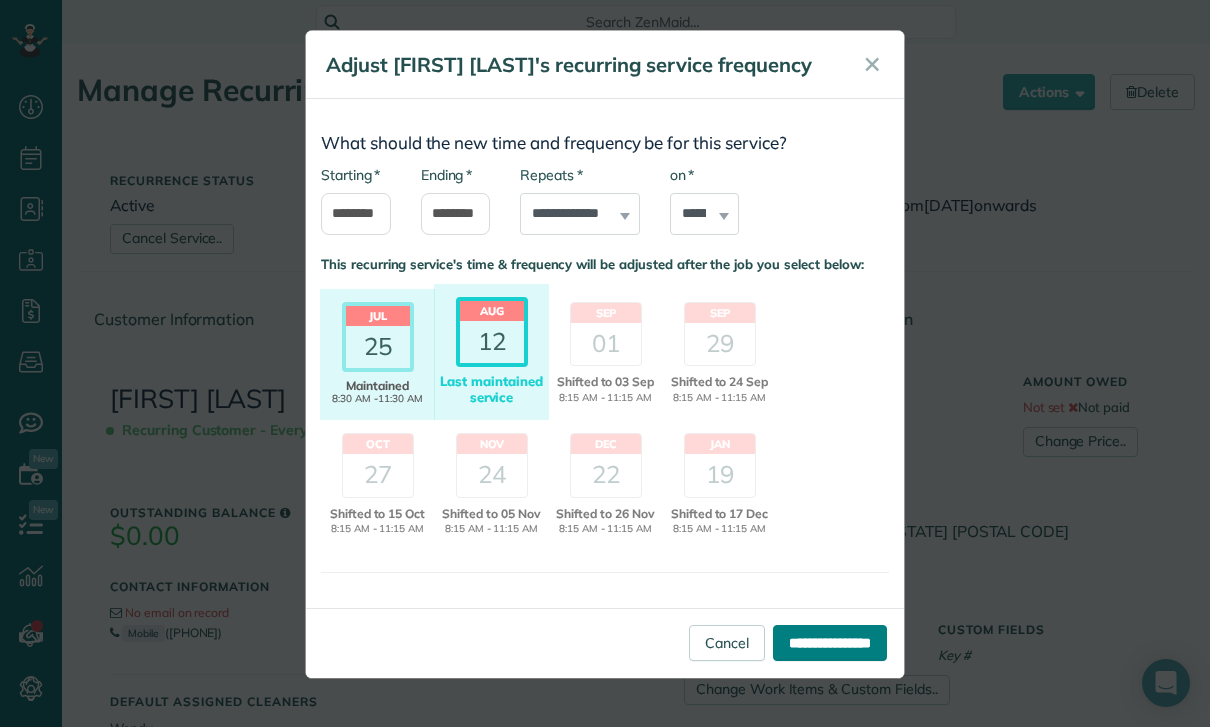 click on "**********" at bounding box center [830, 643] 